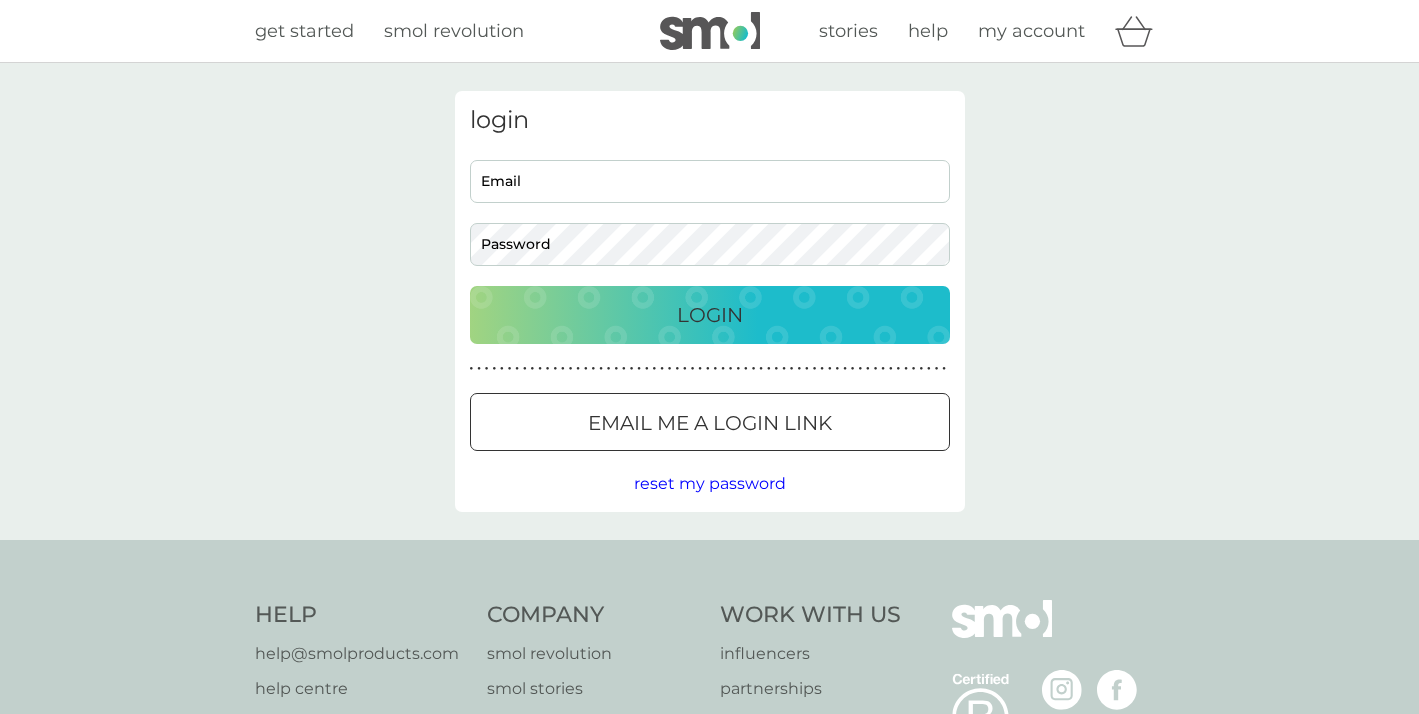 scroll, scrollTop: 0, scrollLeft: 0, axis: both 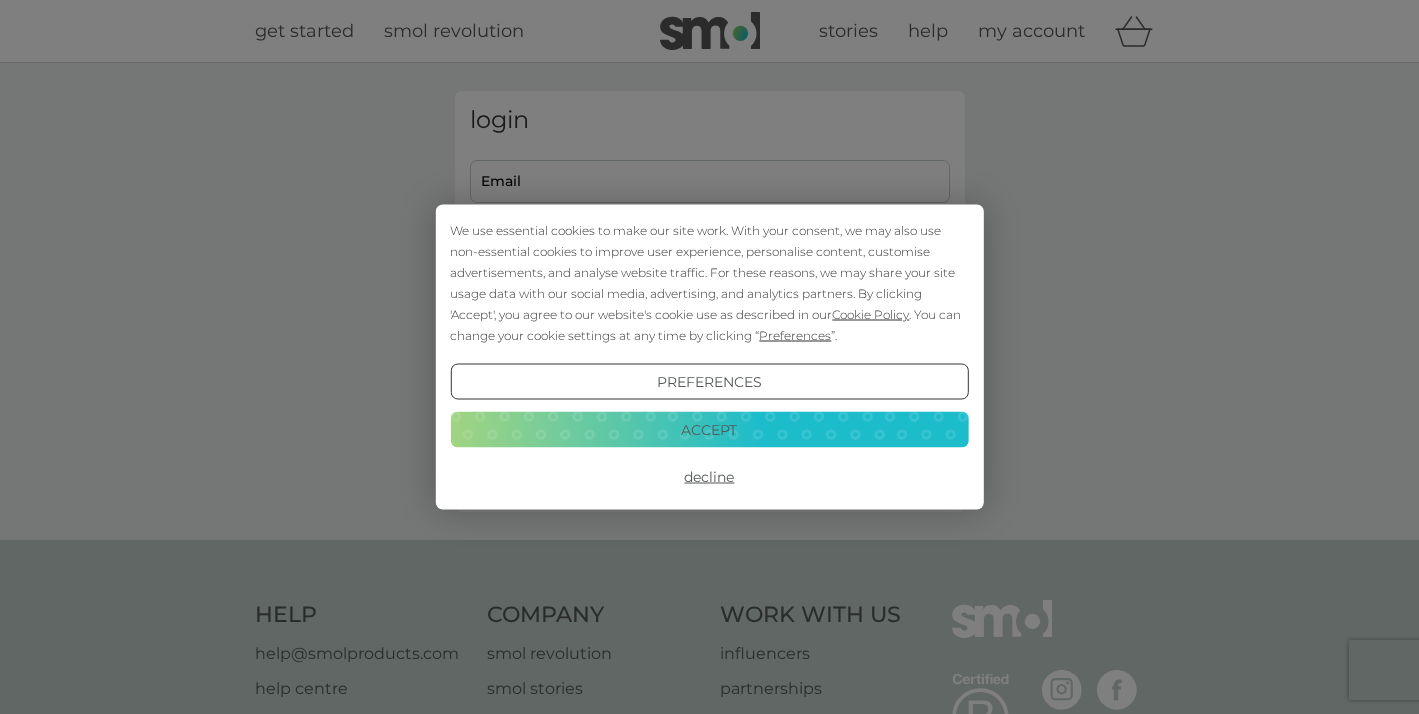 click on "Preferences Decline Accept" at bounding box center (709, 429) 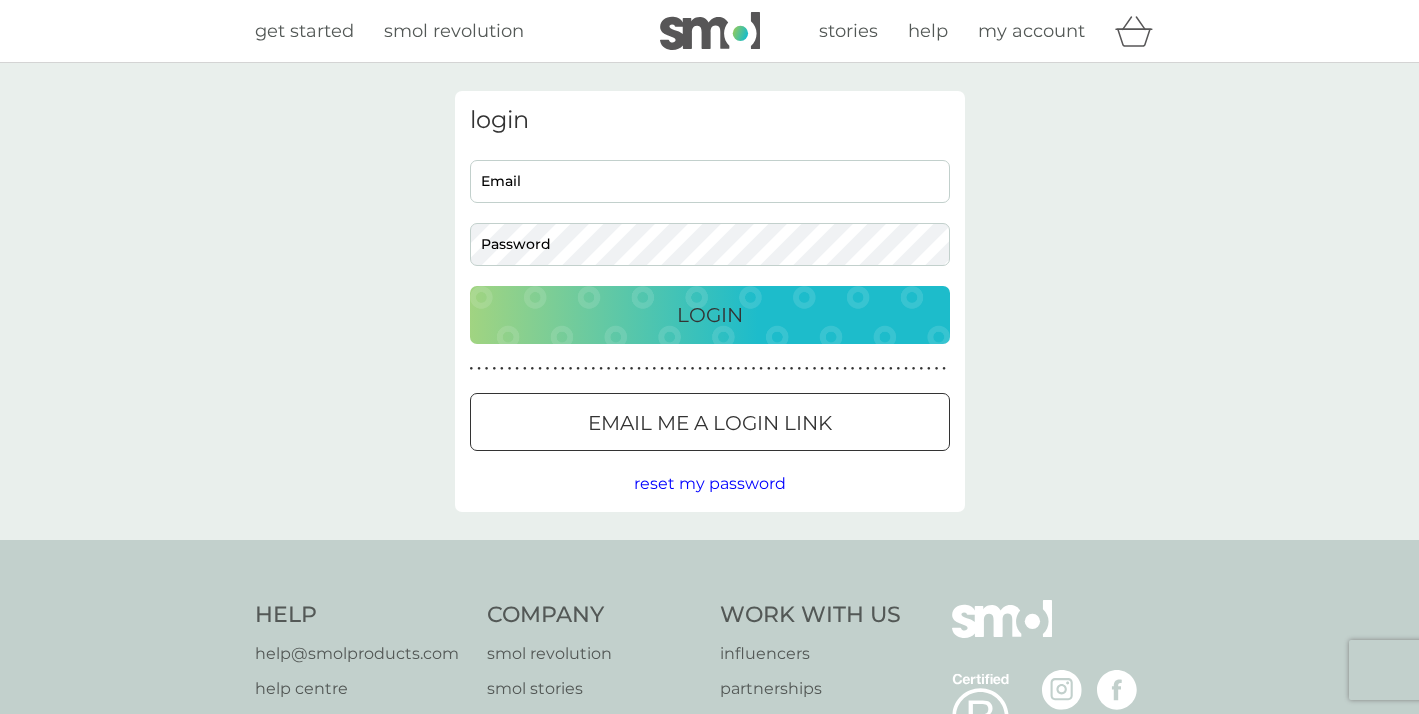 click on "Login" at bounding box center [710, 315] 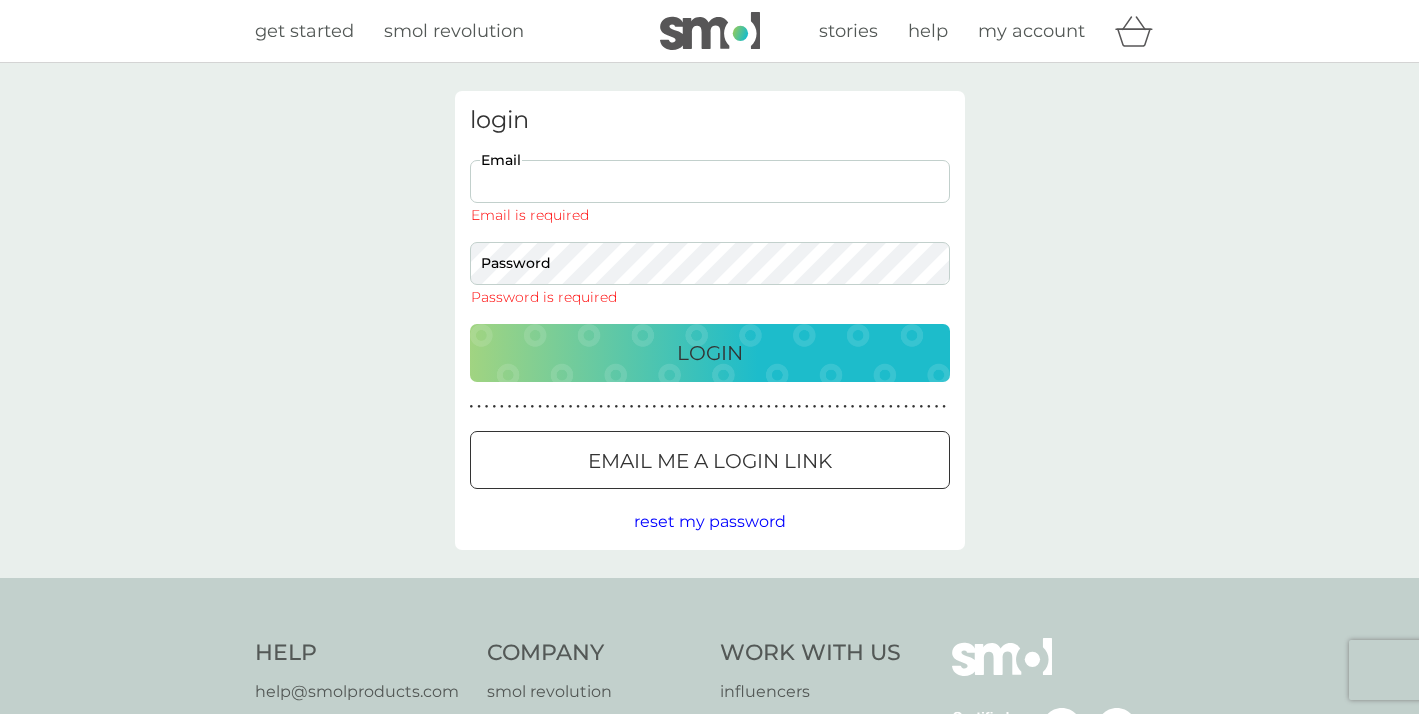 scroll, scrollTop: 0, scrollLeft: 0, axis: both 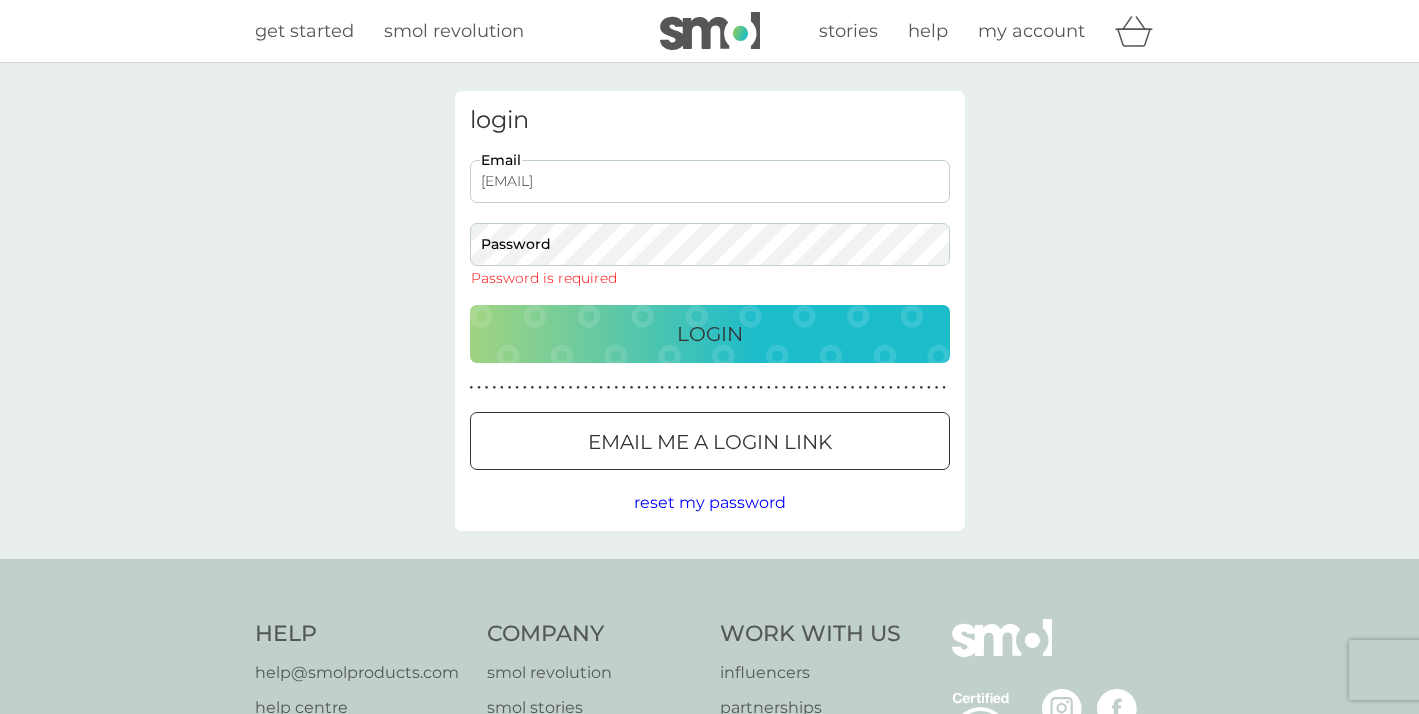 type on "[EMAIL]" 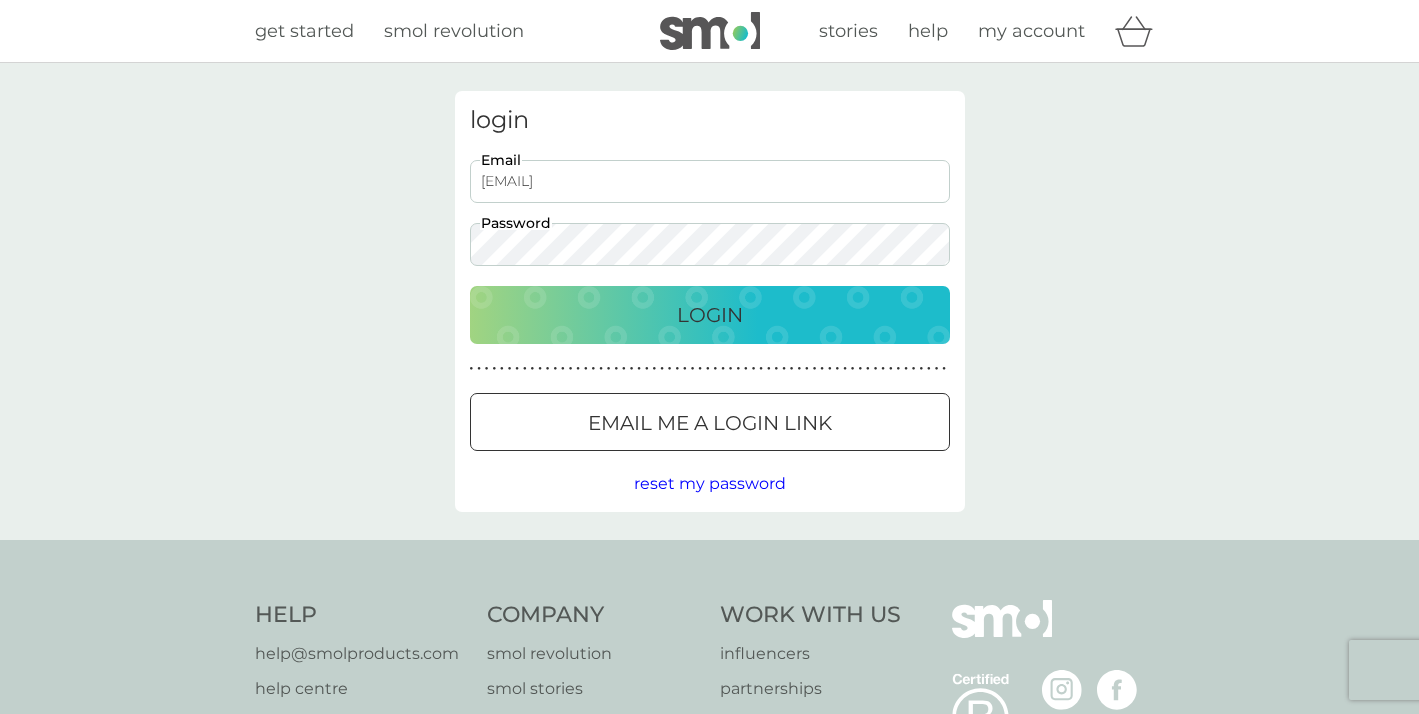 click on "Login" at bounding box center (710, 315) 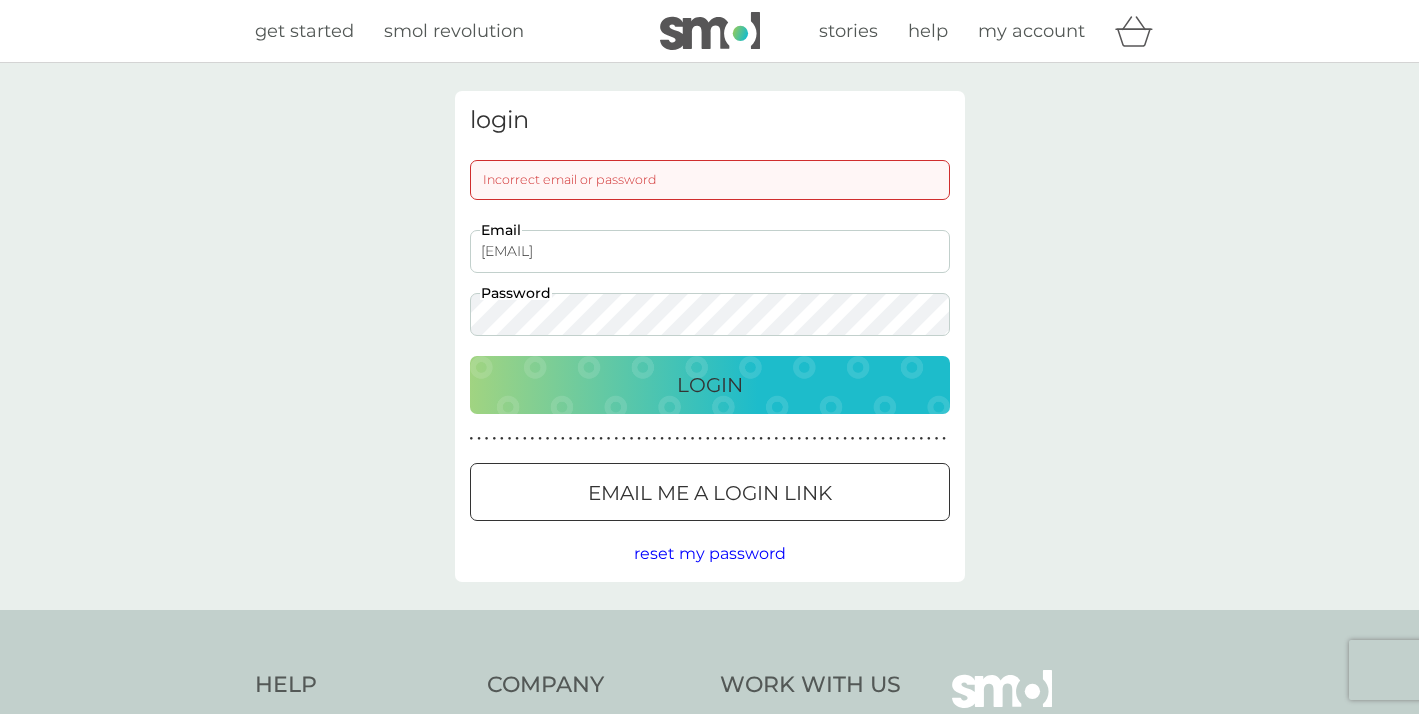 click on "Login" at bounding box center (710, 385) 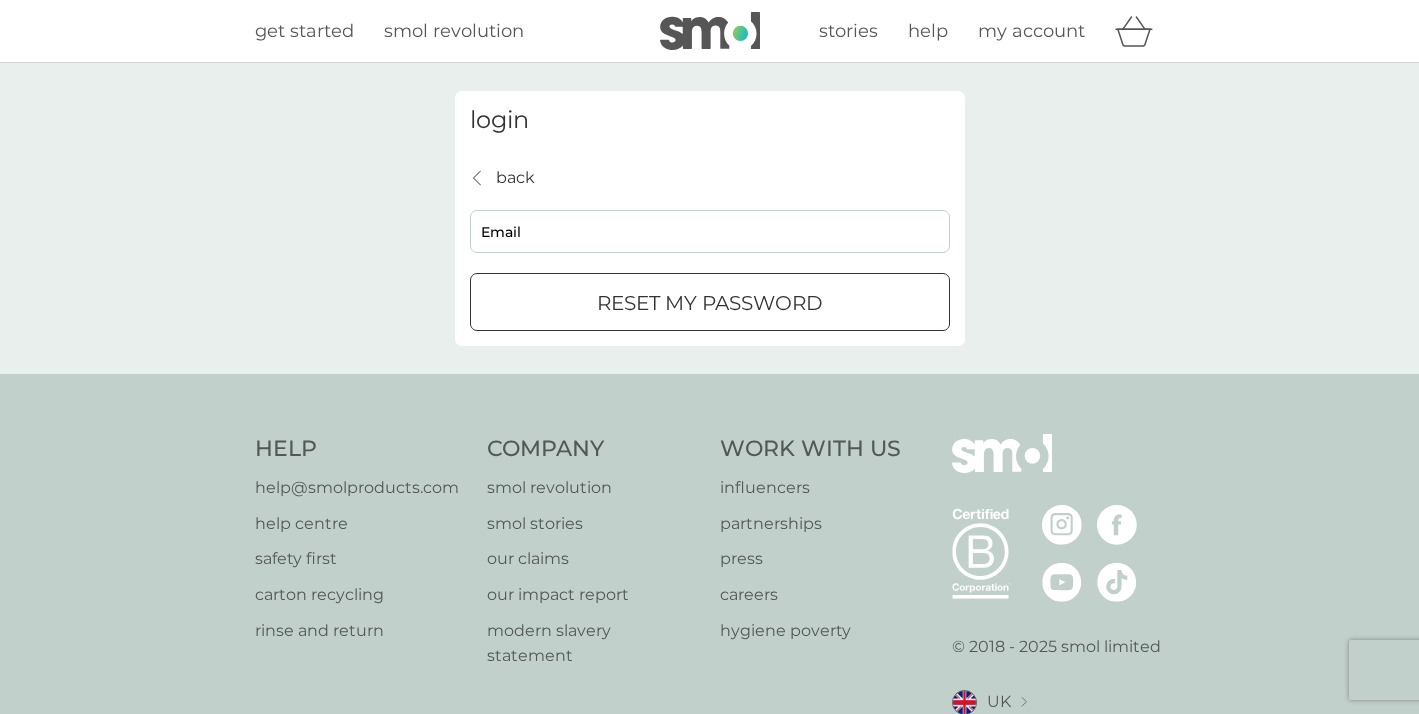 click on "Email" at bounding box center (710, 231) 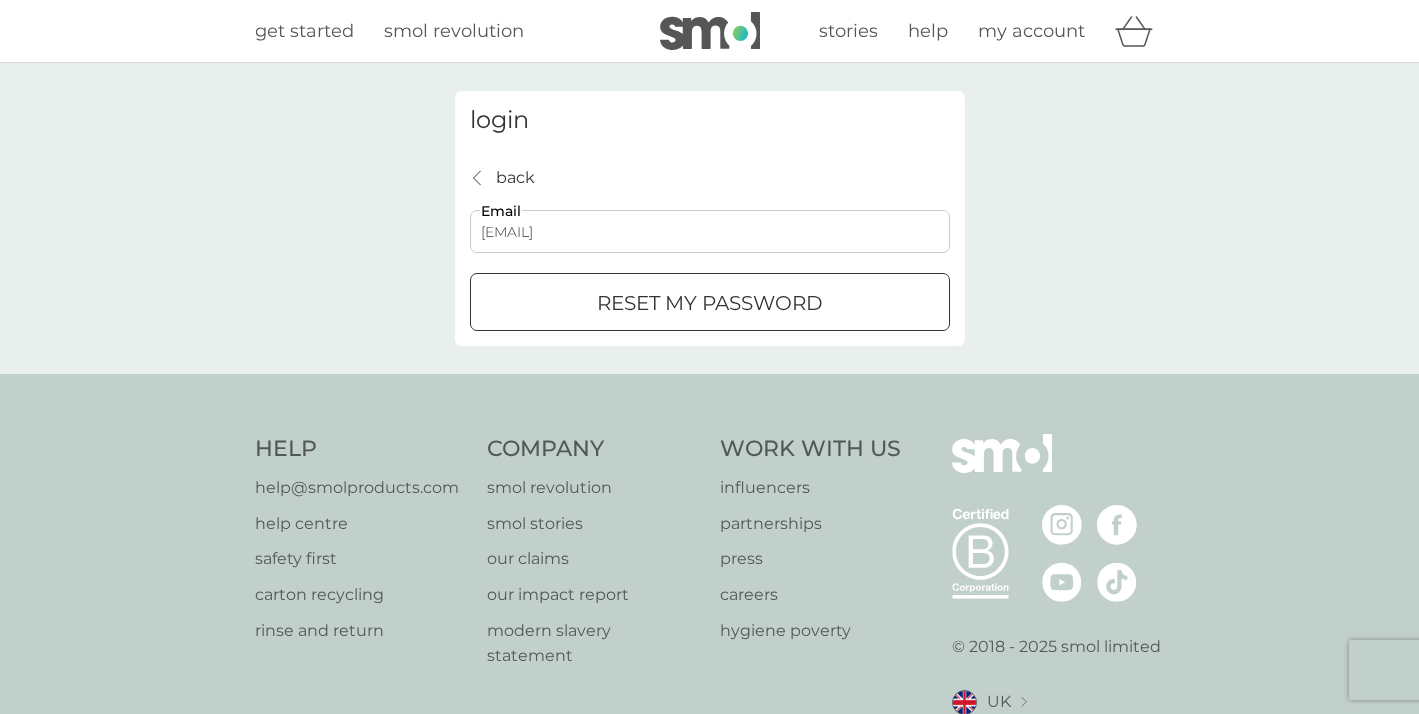 type on "jessiepitt89@gmail.com" 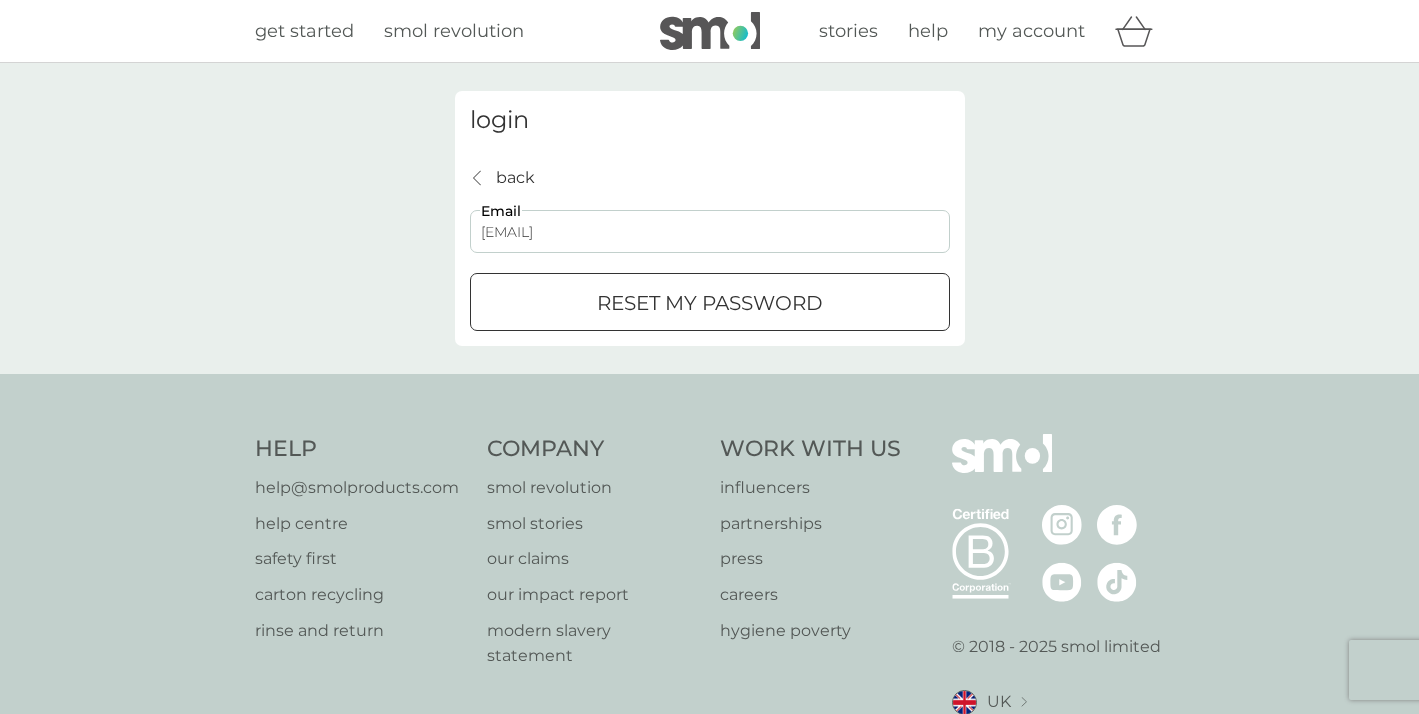 click on "reset my password" at bounding box center (710, 302) 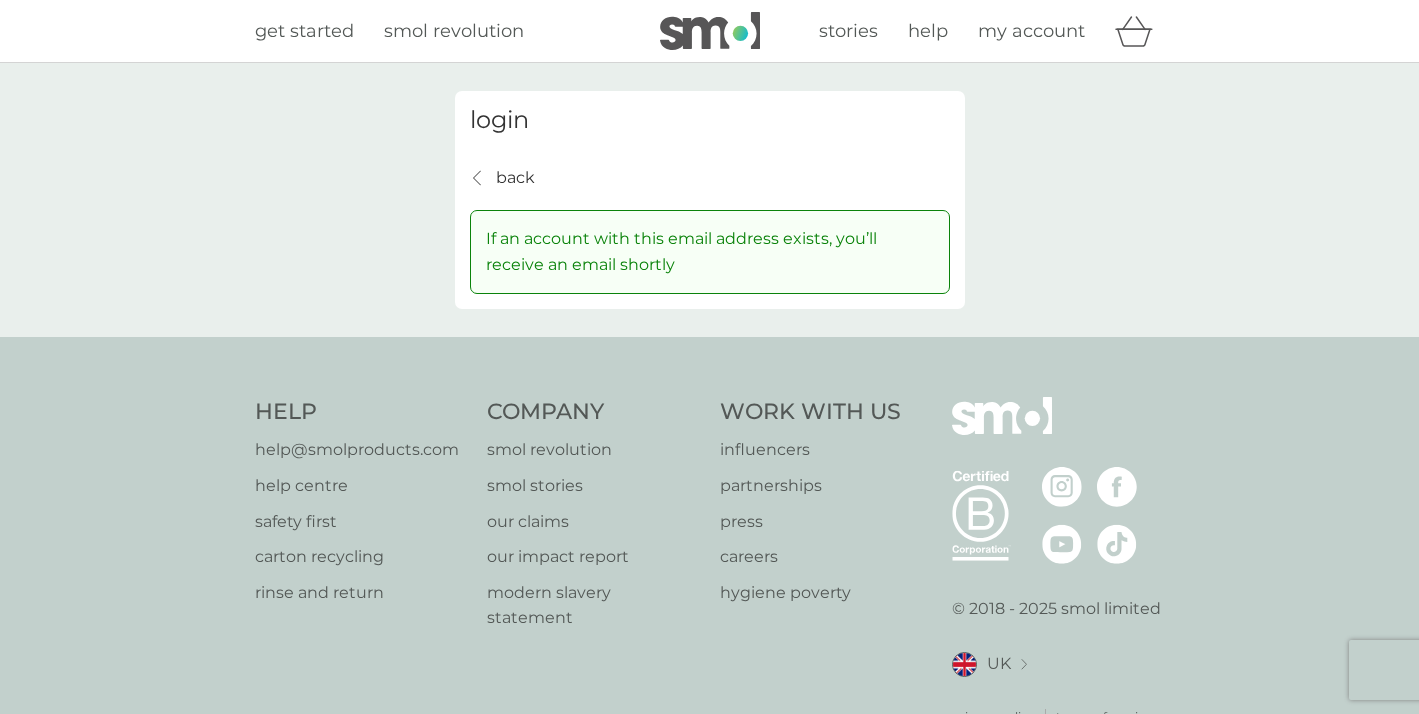 click on "my account" at bounding box center [1031, 31] 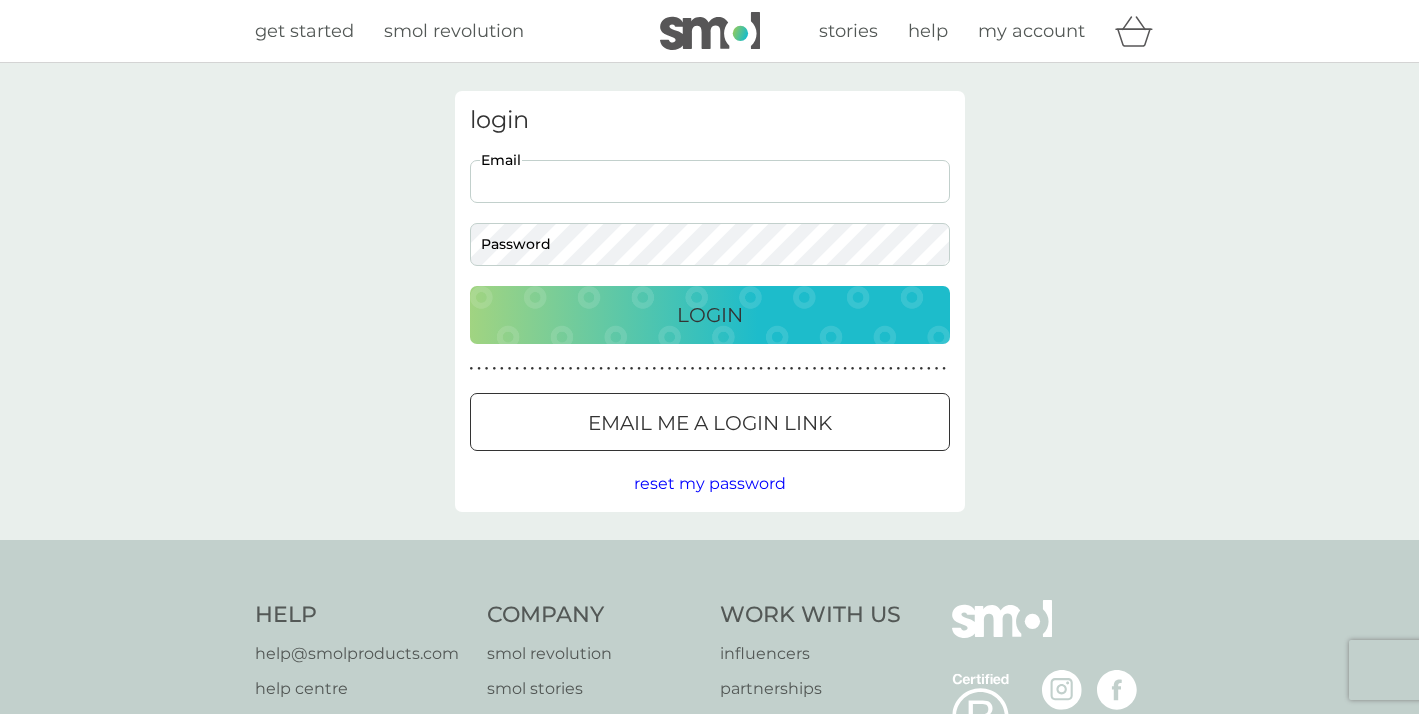 click on "Email" at bounding box center (710, 181) 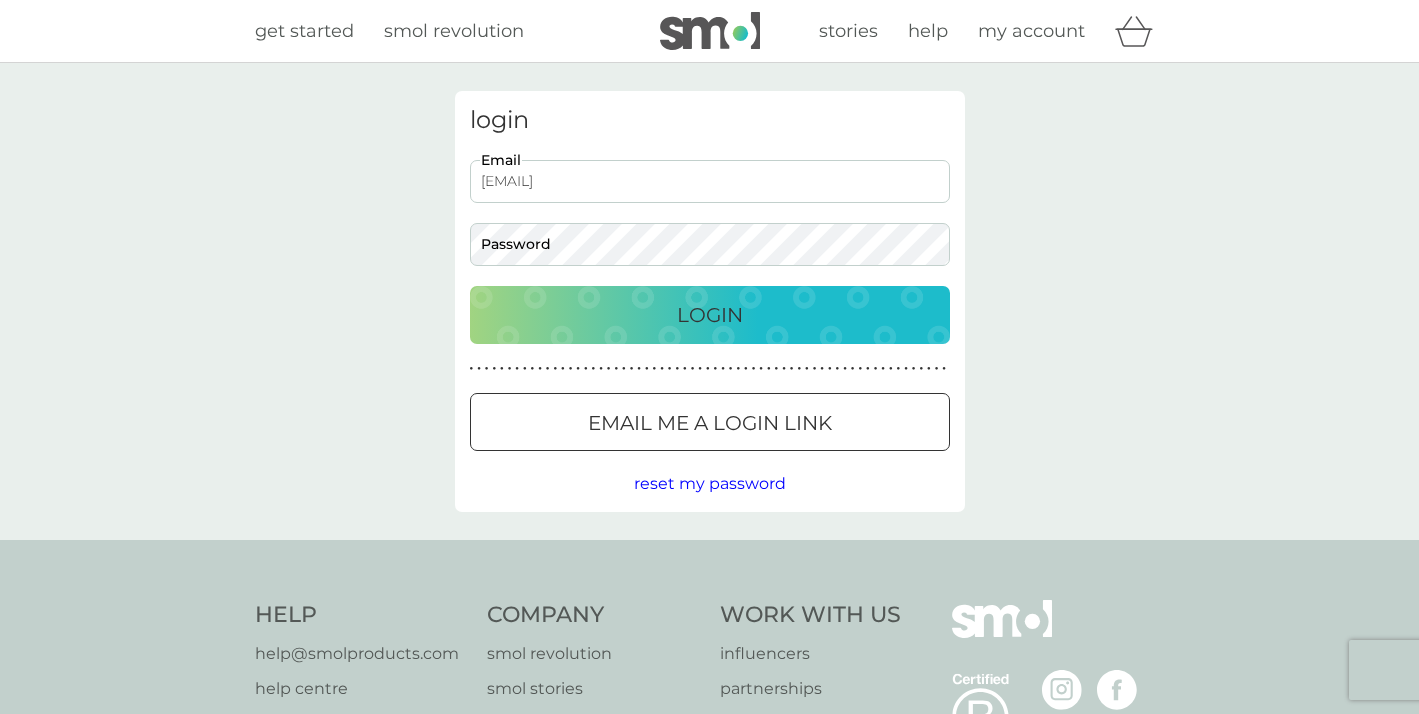 type on "jessiepitt89@gmail.com" 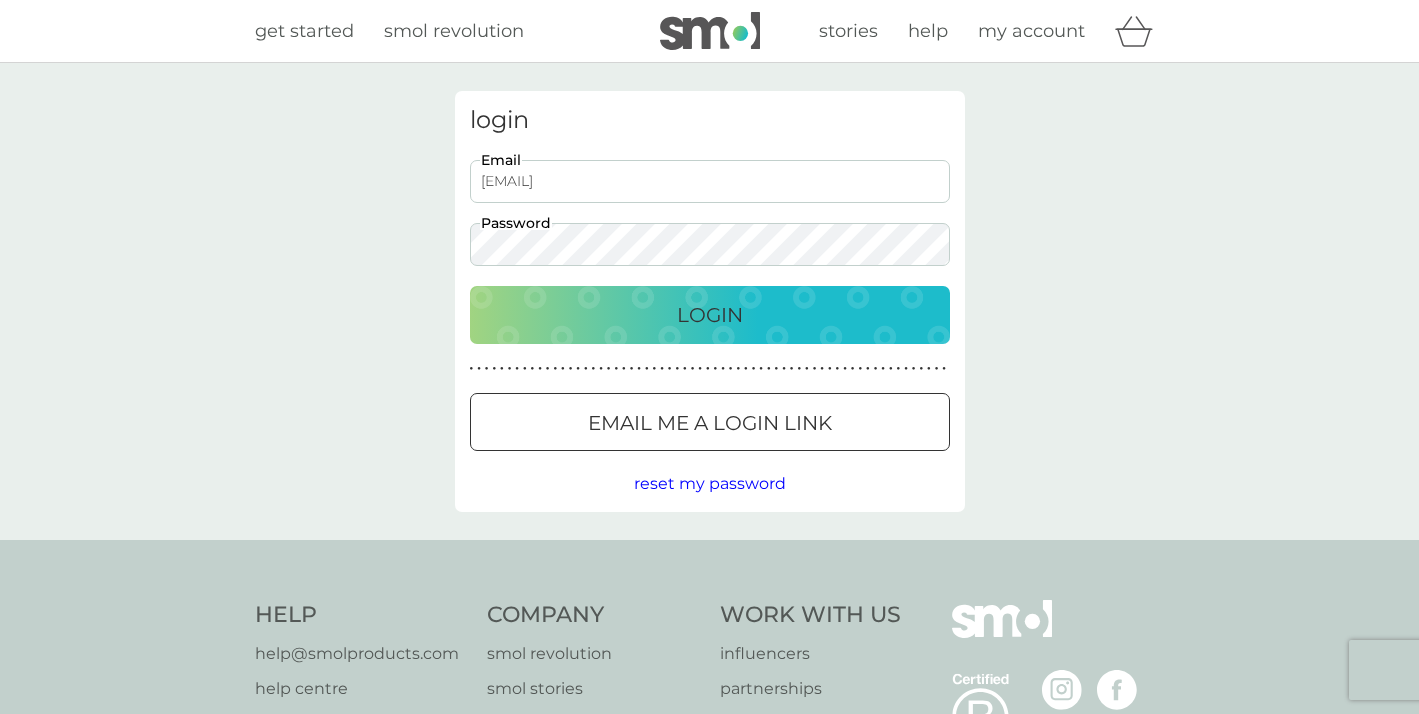 click on "Login" at bounding box center [710, 315] 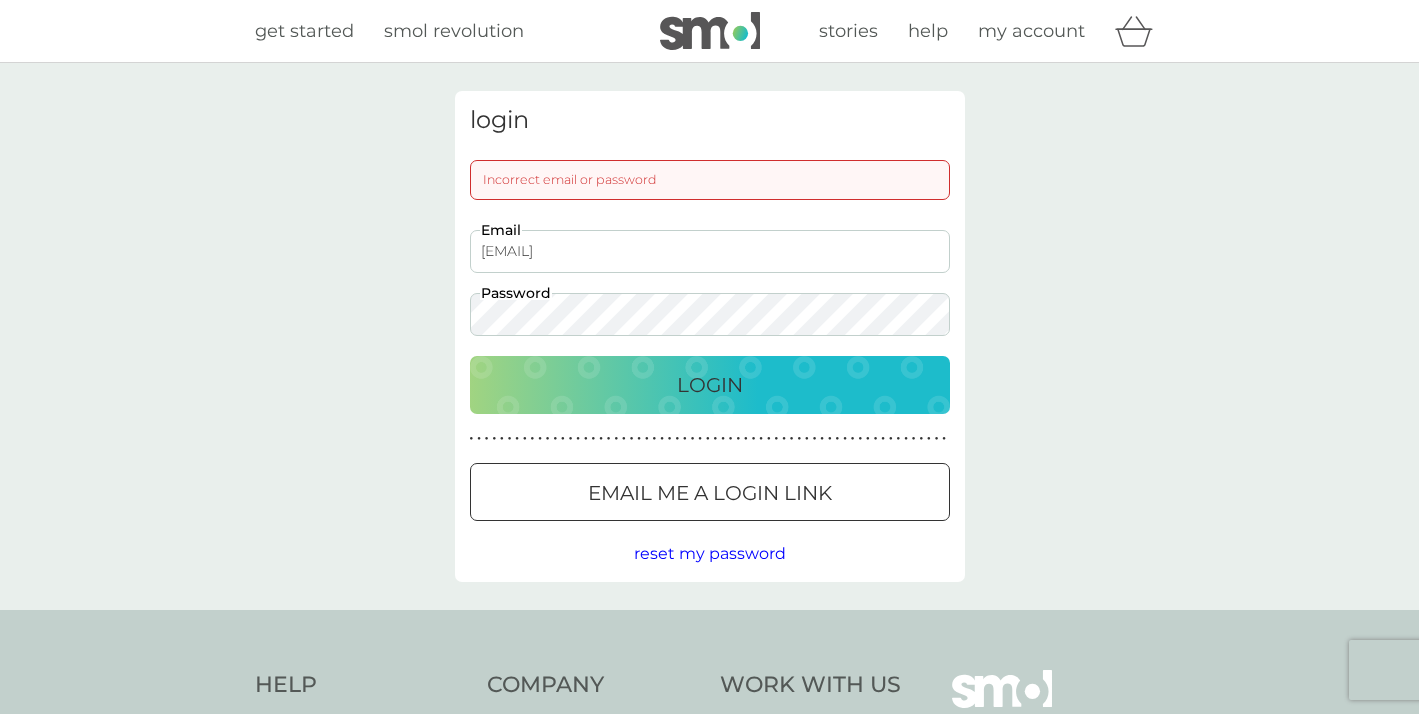 click on "login Incorrect email or password jessiepitt89@gmail.com Email Password Login ● ● ● ● ● ● ● ● ● ● ● ● ● ● ● ● ● ● ● ● ● ● ● ● ● ● ● ● ● ● ● ● ● ● ● ● ● ● ● ● ● ● ● ● ● ● ● ● ● ● ● ● ● ● ● ● ● ● ● ● ● ● ● ● ● ● ● ● ● ● Email me a login link reset my password" at bounding box center [709, 336] 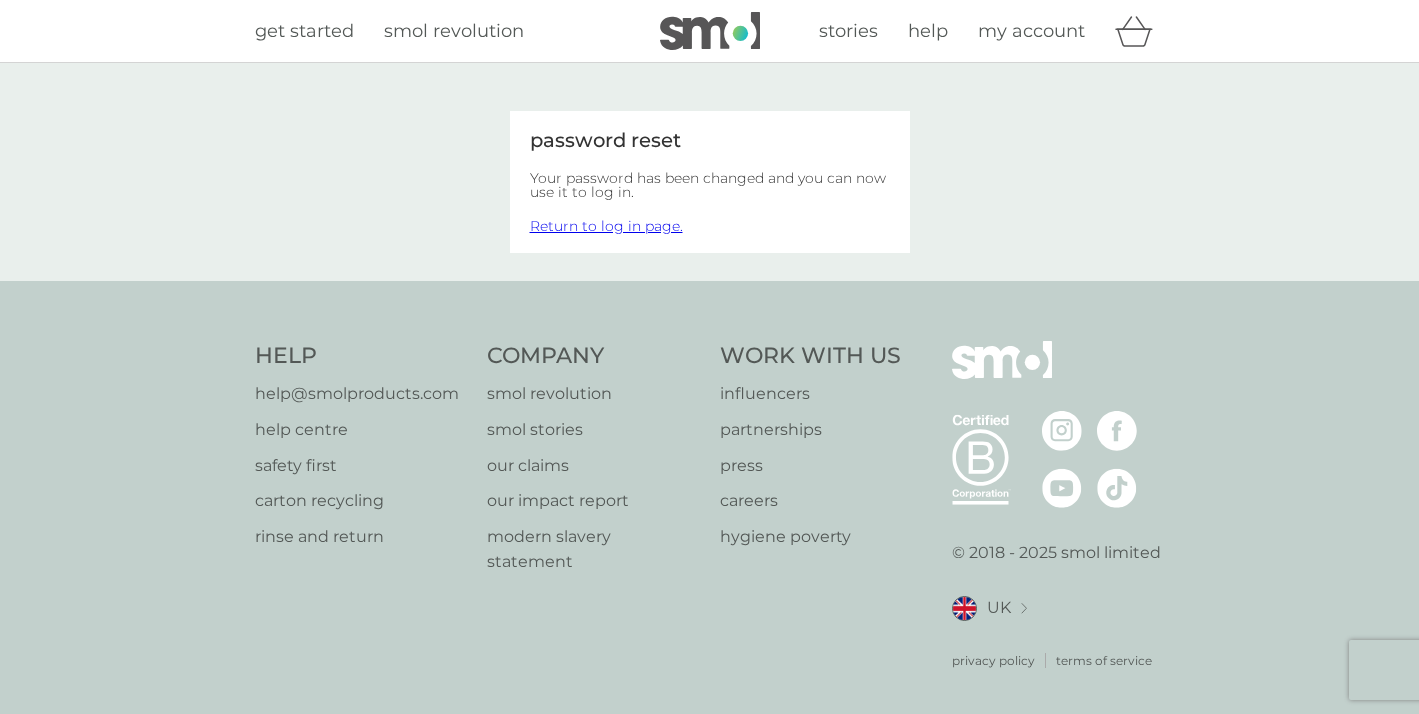 scroll, scrollTop: 0, scrollLeft: 0, axis: both 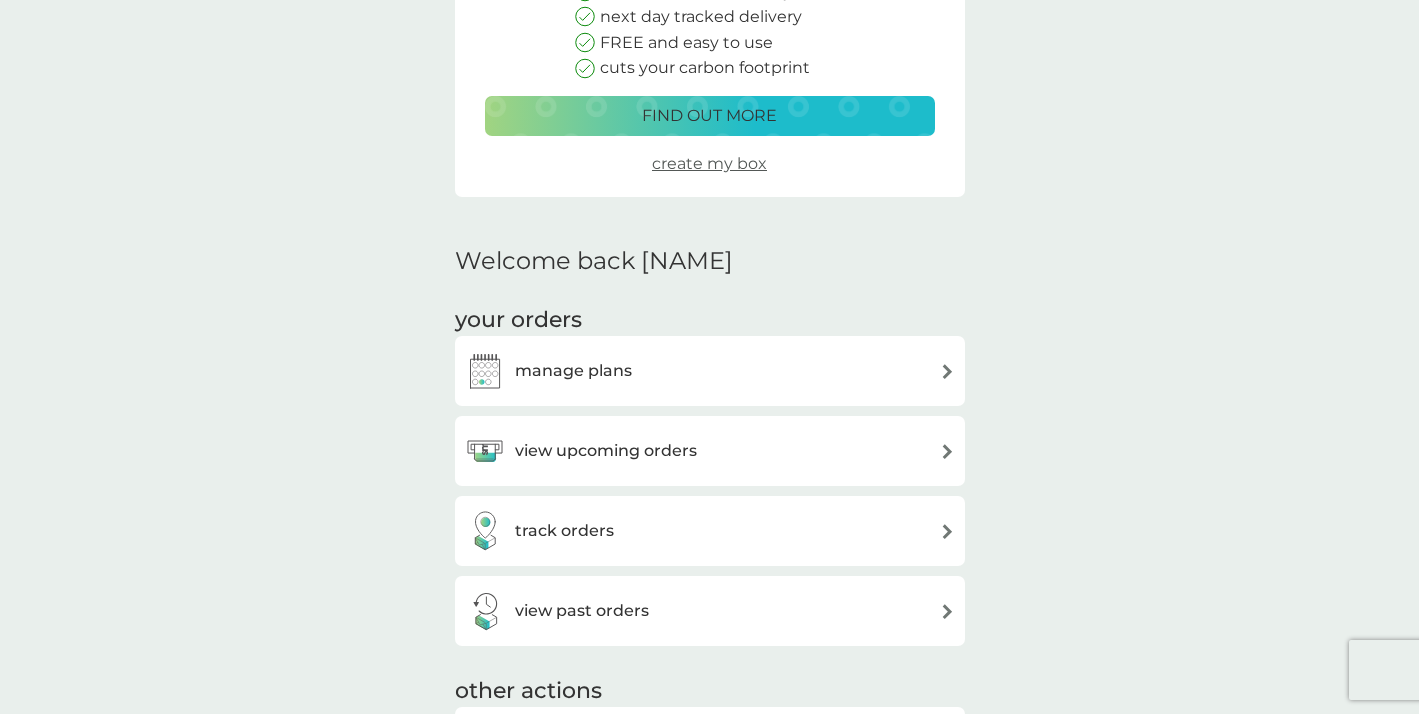 click on "manage plans" at bounding box center (573, 371) 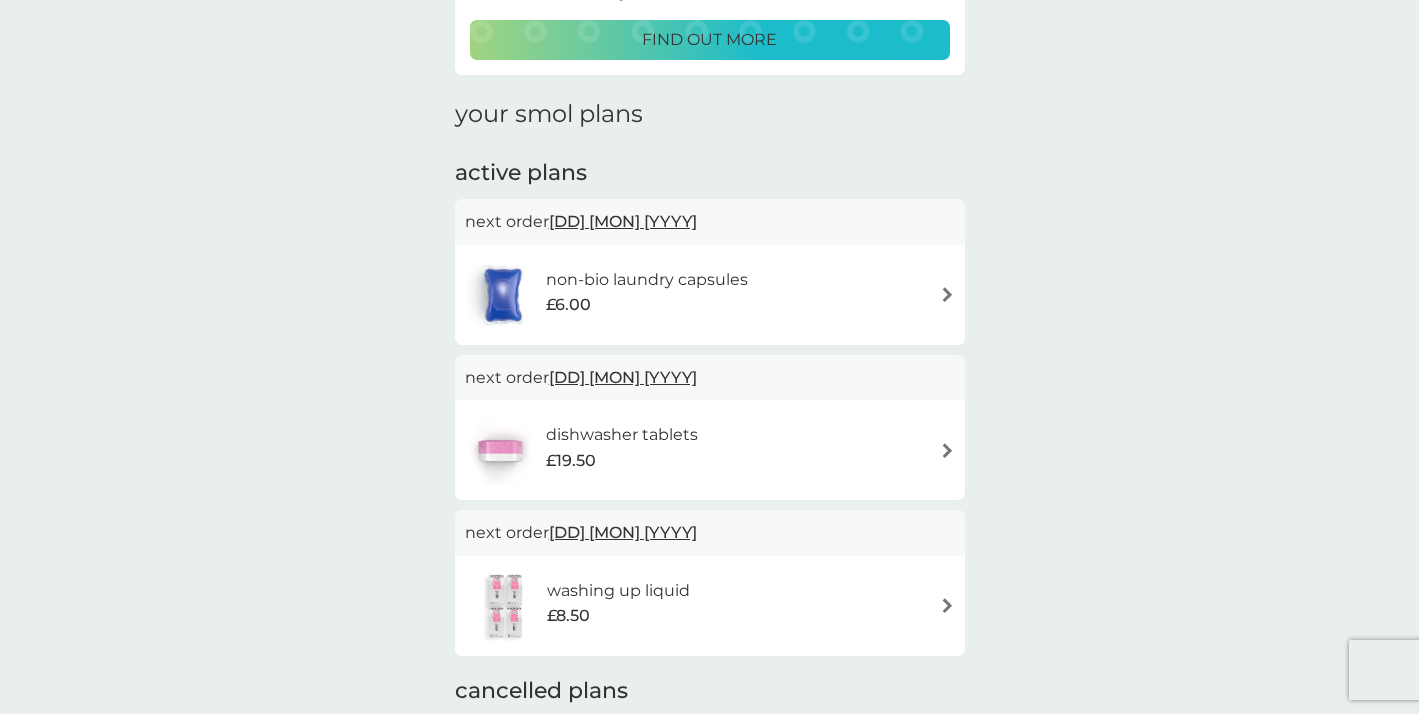 scroll, scrollTop: 219, scrollLeft: 0, axis: vertical 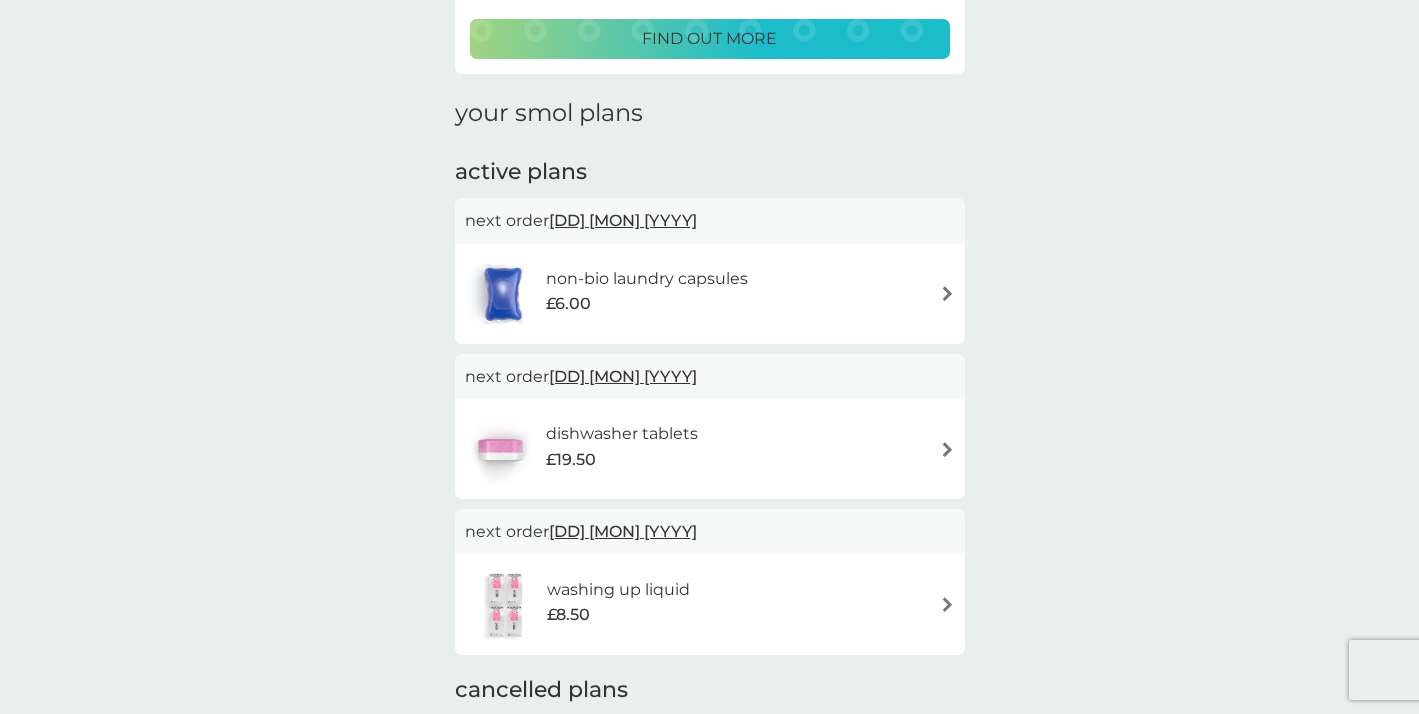 click on "dishwasher tablets" at bounding box center [622, 434] 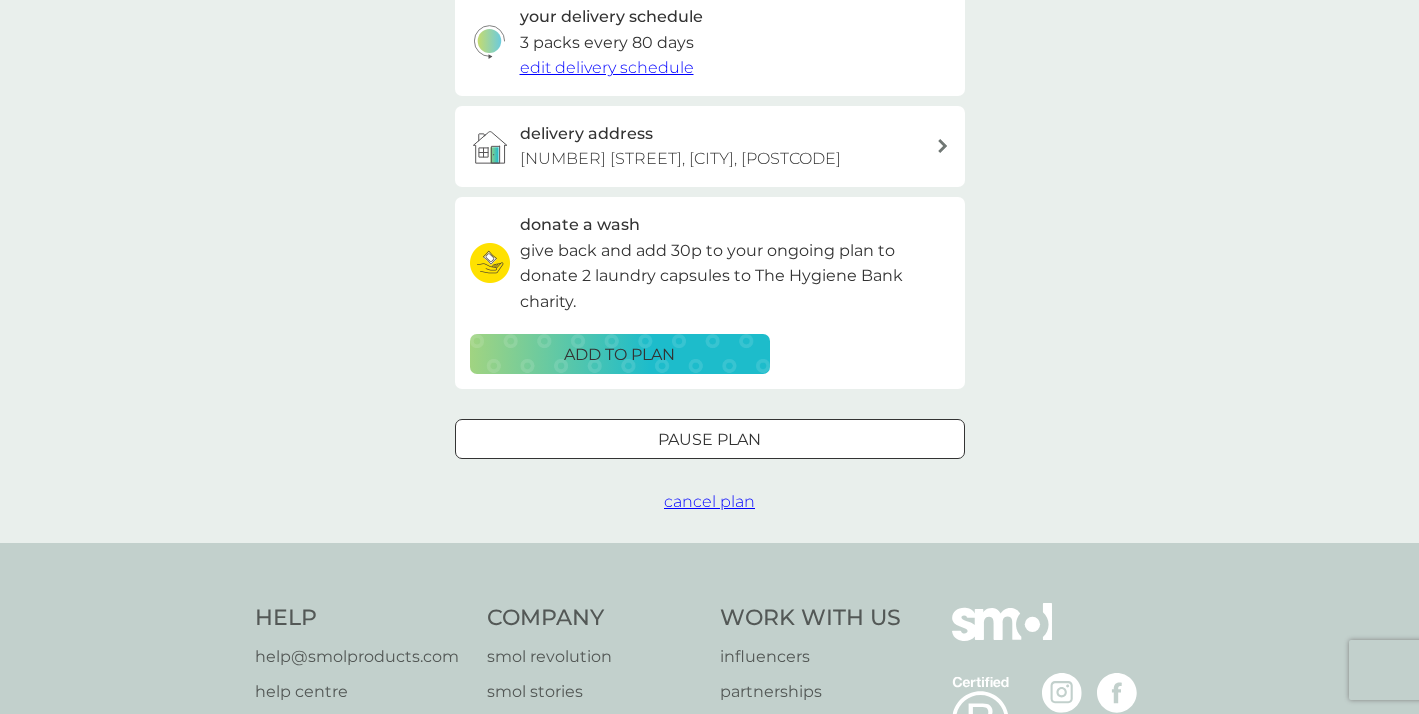 scroll, scrollTop: 499, scrollLeft: 0, axis: vertical 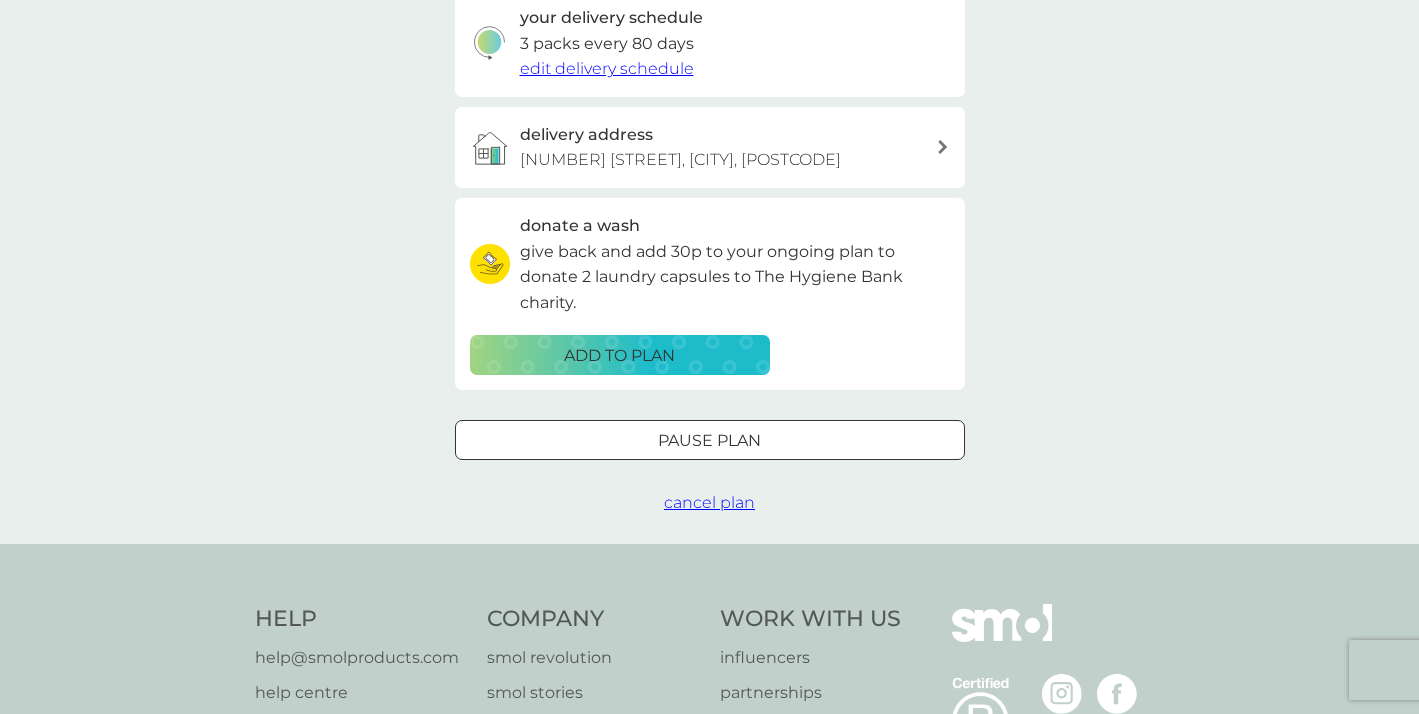 click at bounding box center (710, 441) 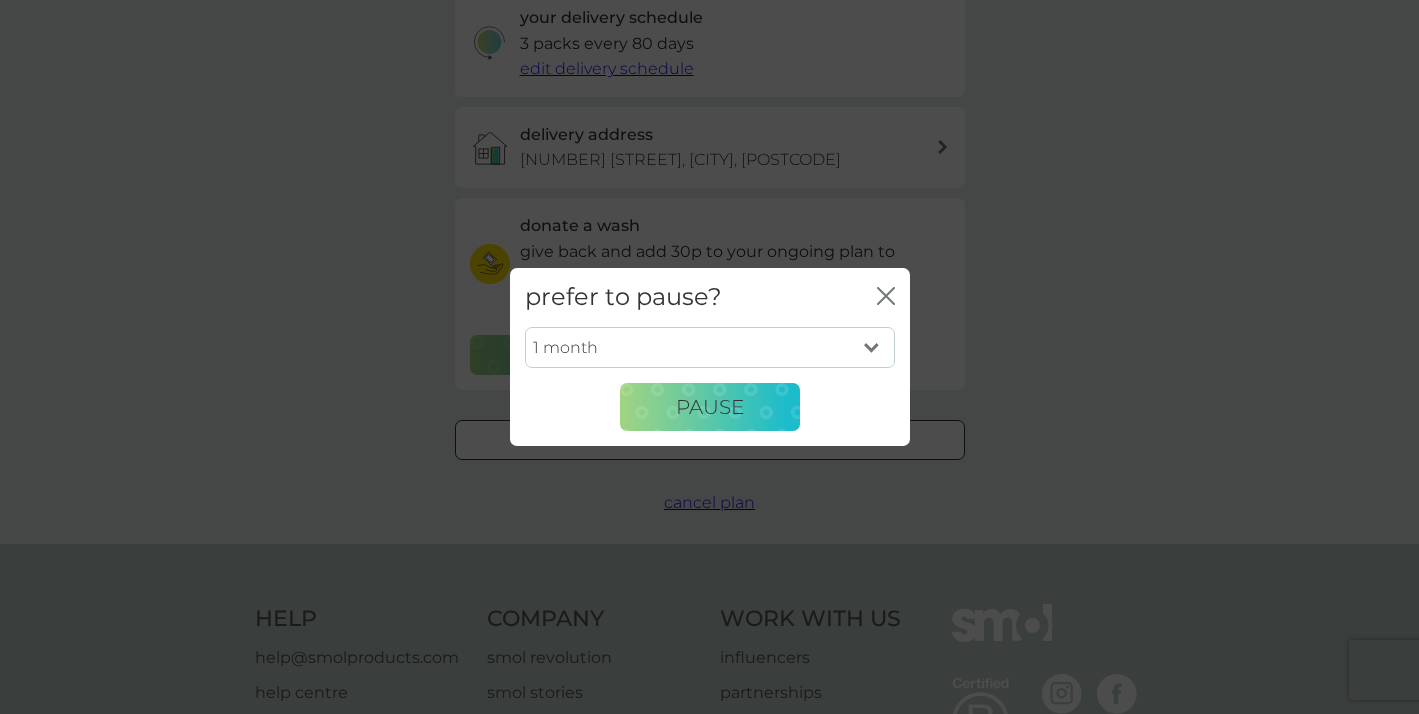 drag, startPoint x: 707, startPoint y: 406, endPoint x: 644, endPoint y: 361, distance: 77.42093 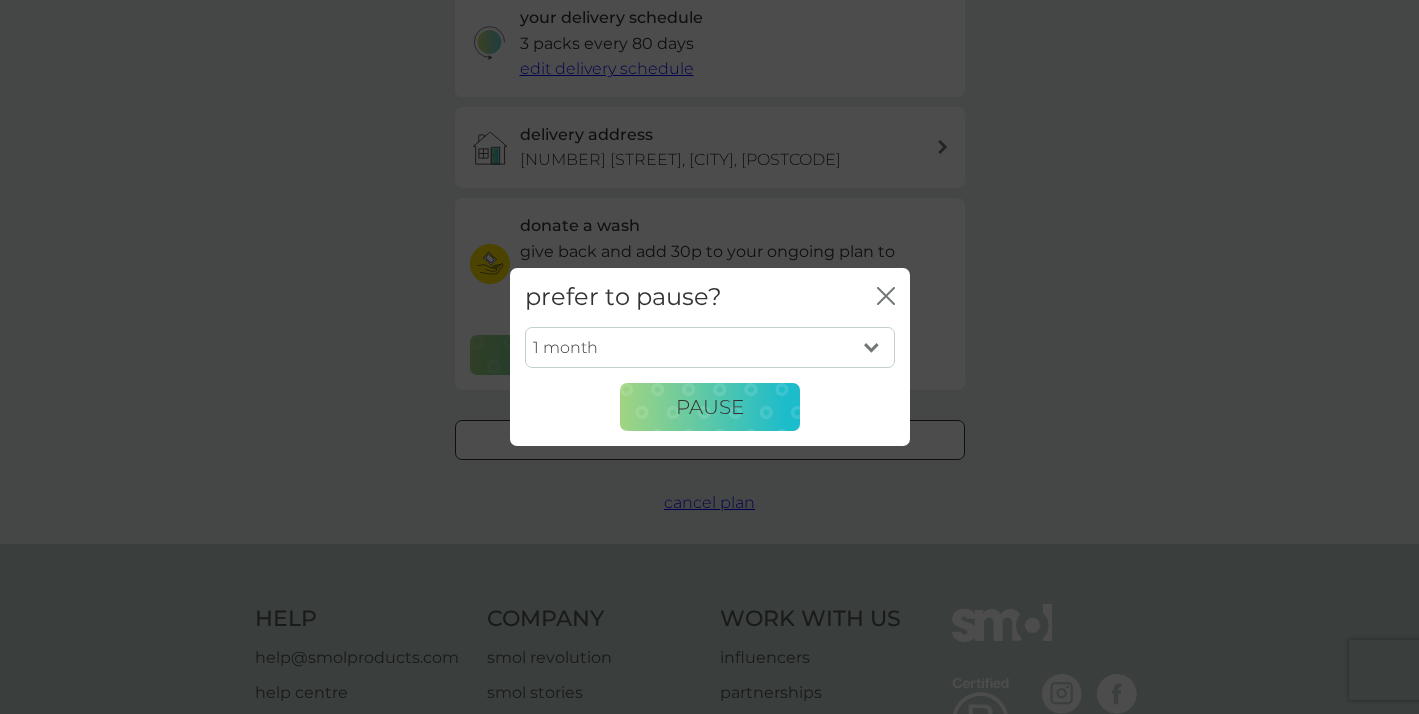 select on "5" 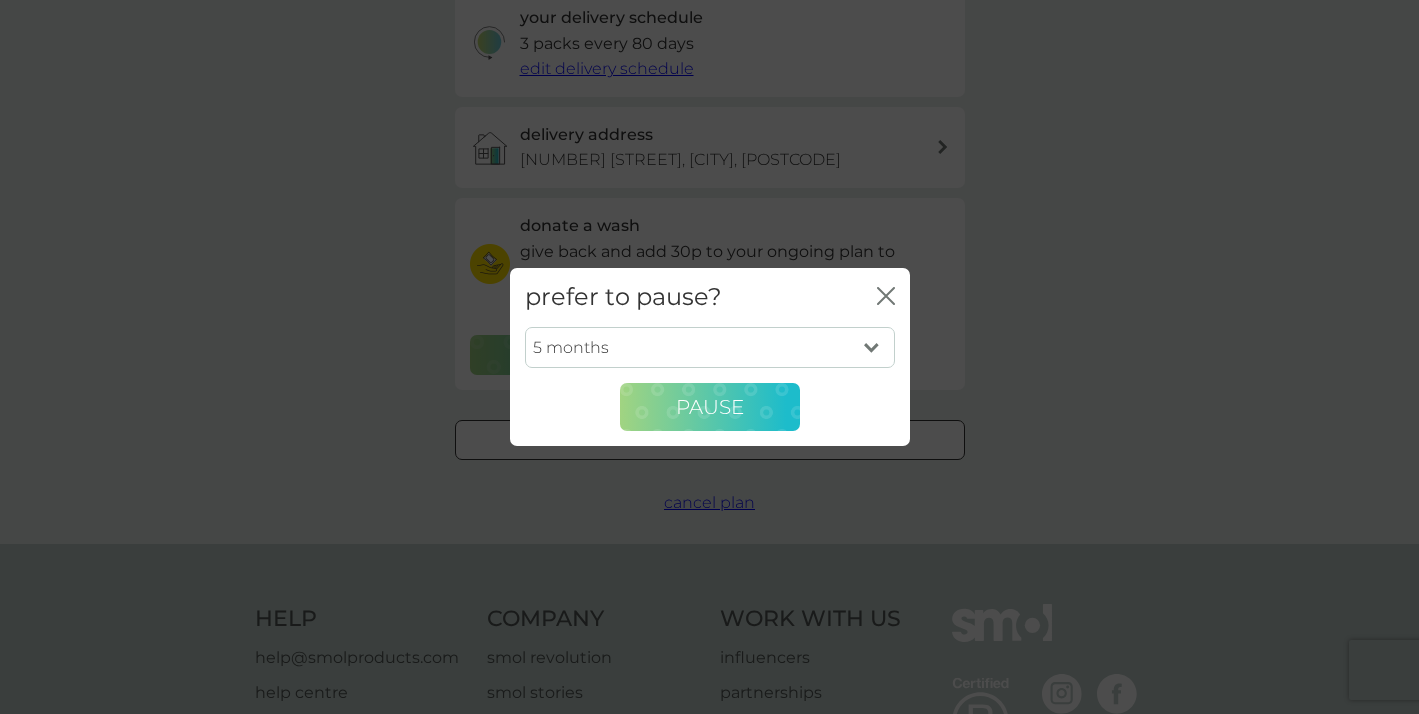 click on "Pause" at bounding box center (710, 407) 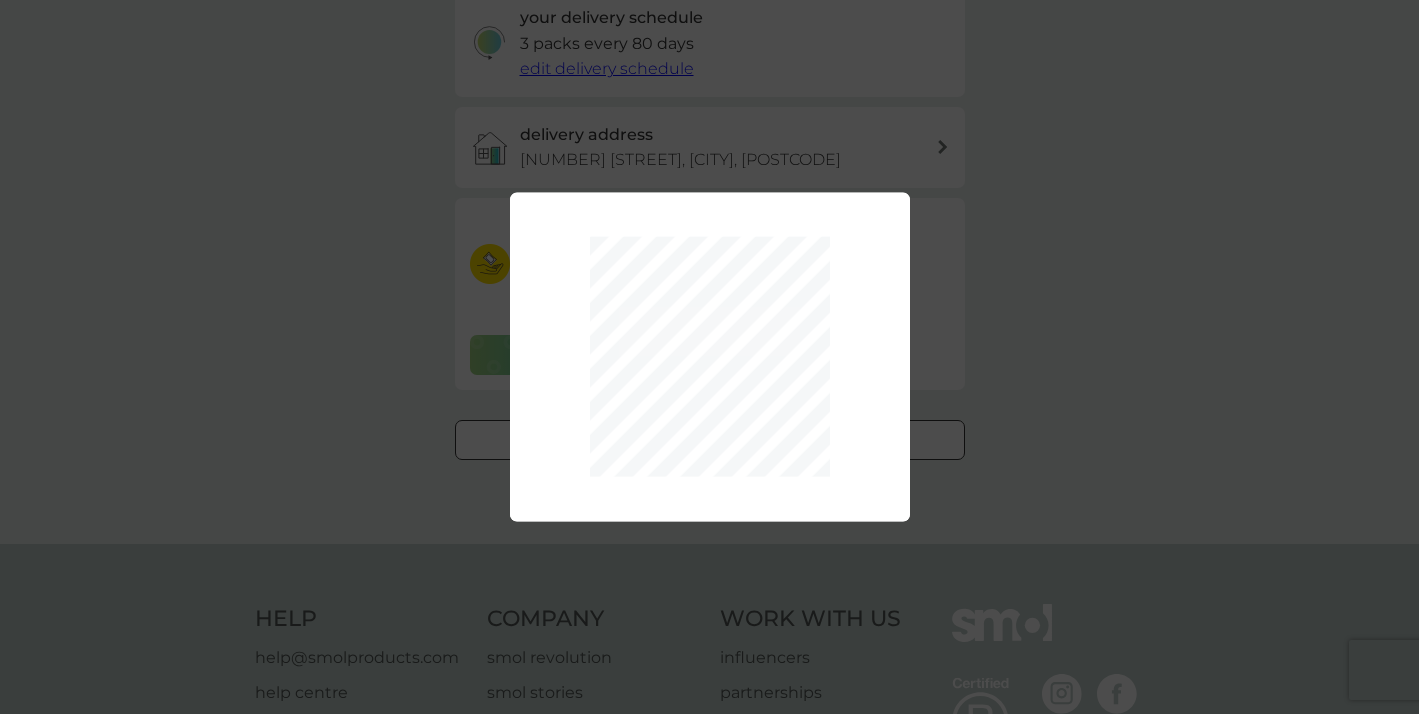 click on "1 month 2 months 3 months 4 months 5 months 6 months Pause" at bounding box center (709, 357) 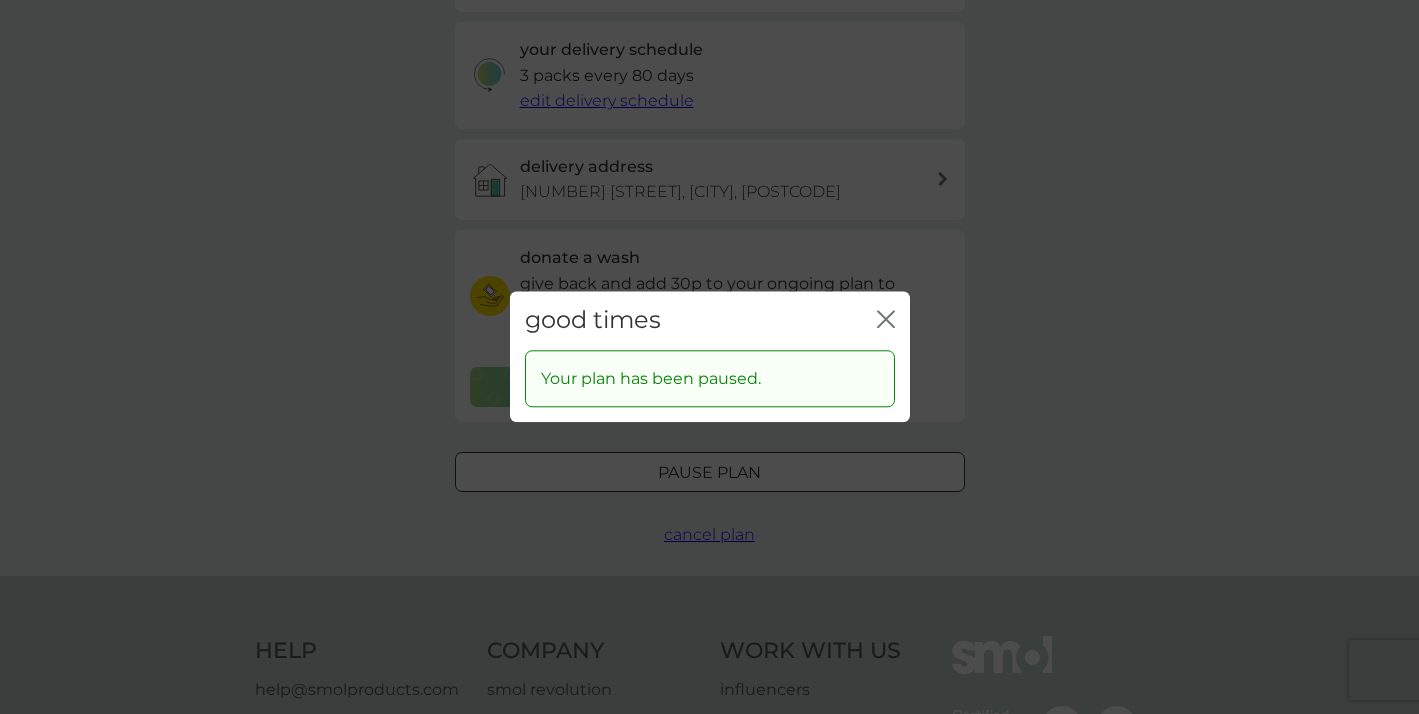scroll, scrollTop: 459, scrollLeft: 0, axis: vertical 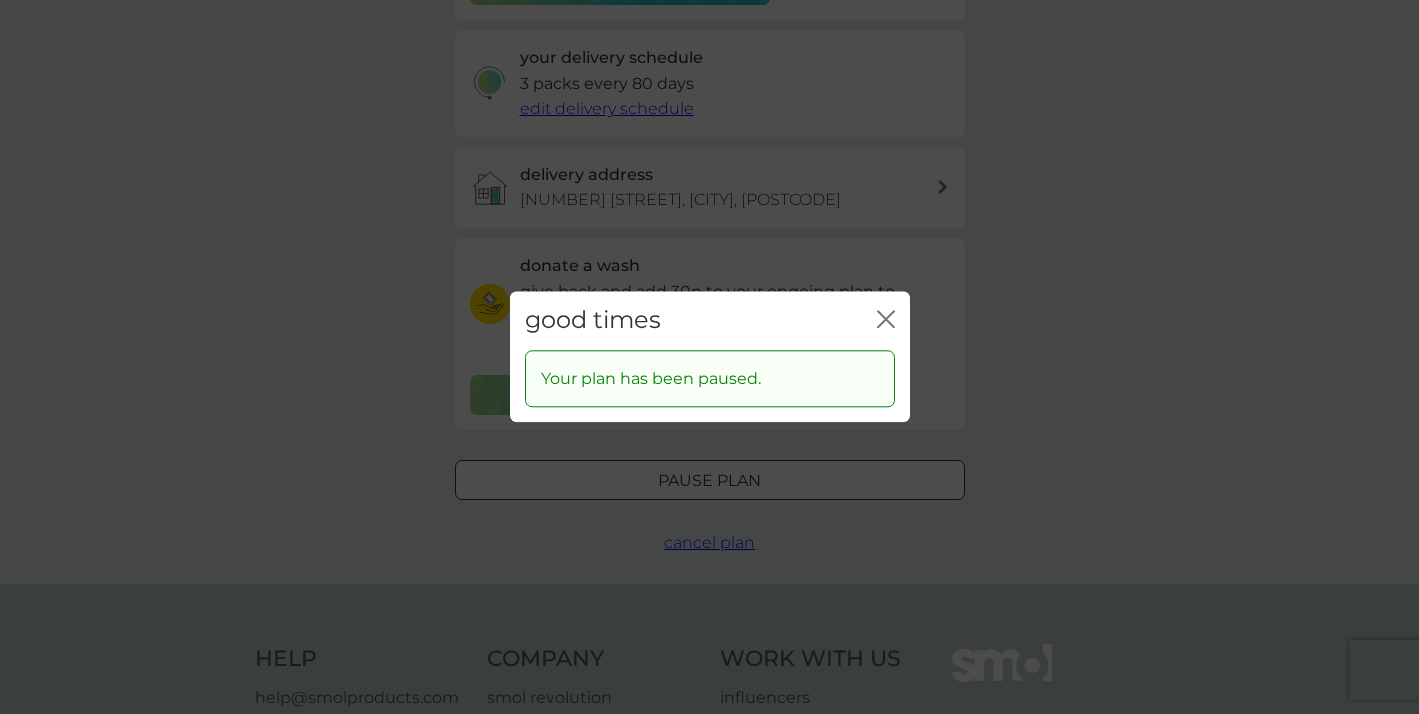 click 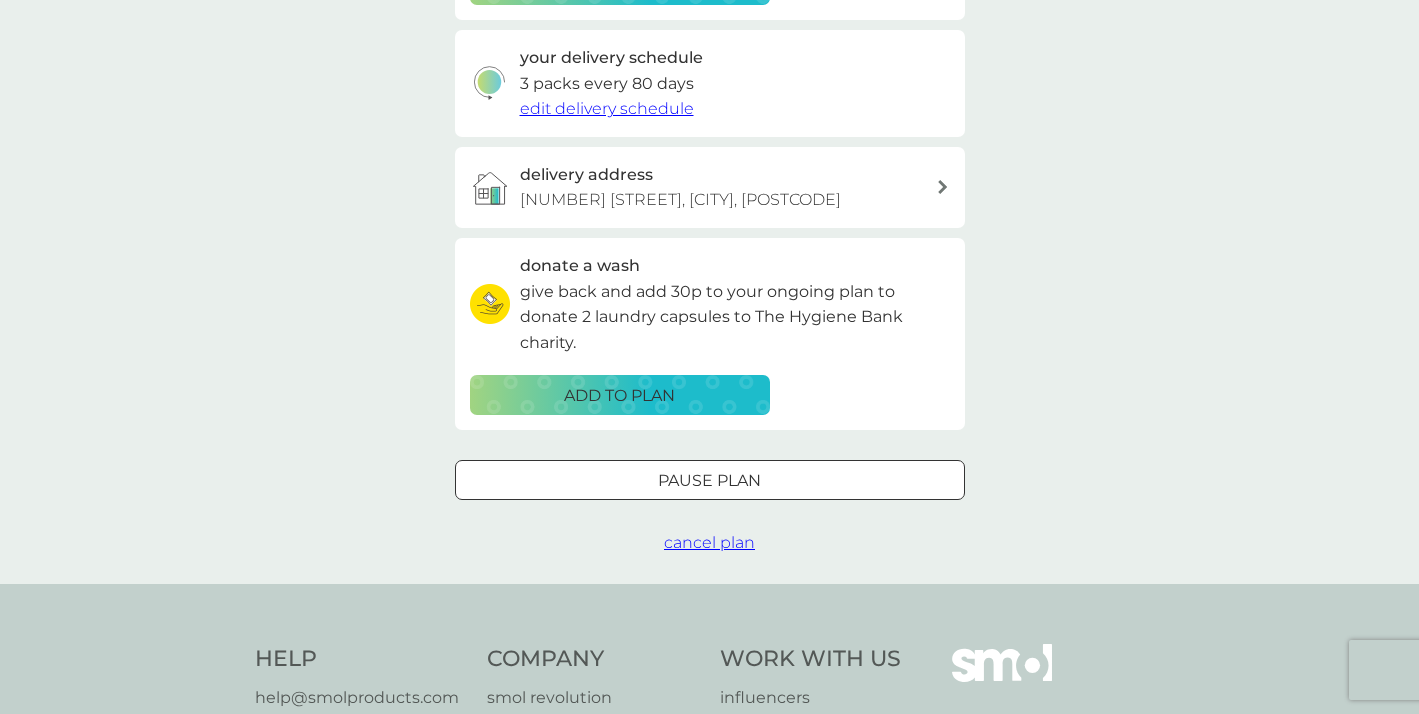 scroll, scrollTop: 0, scrollLeft: 0, axis: both 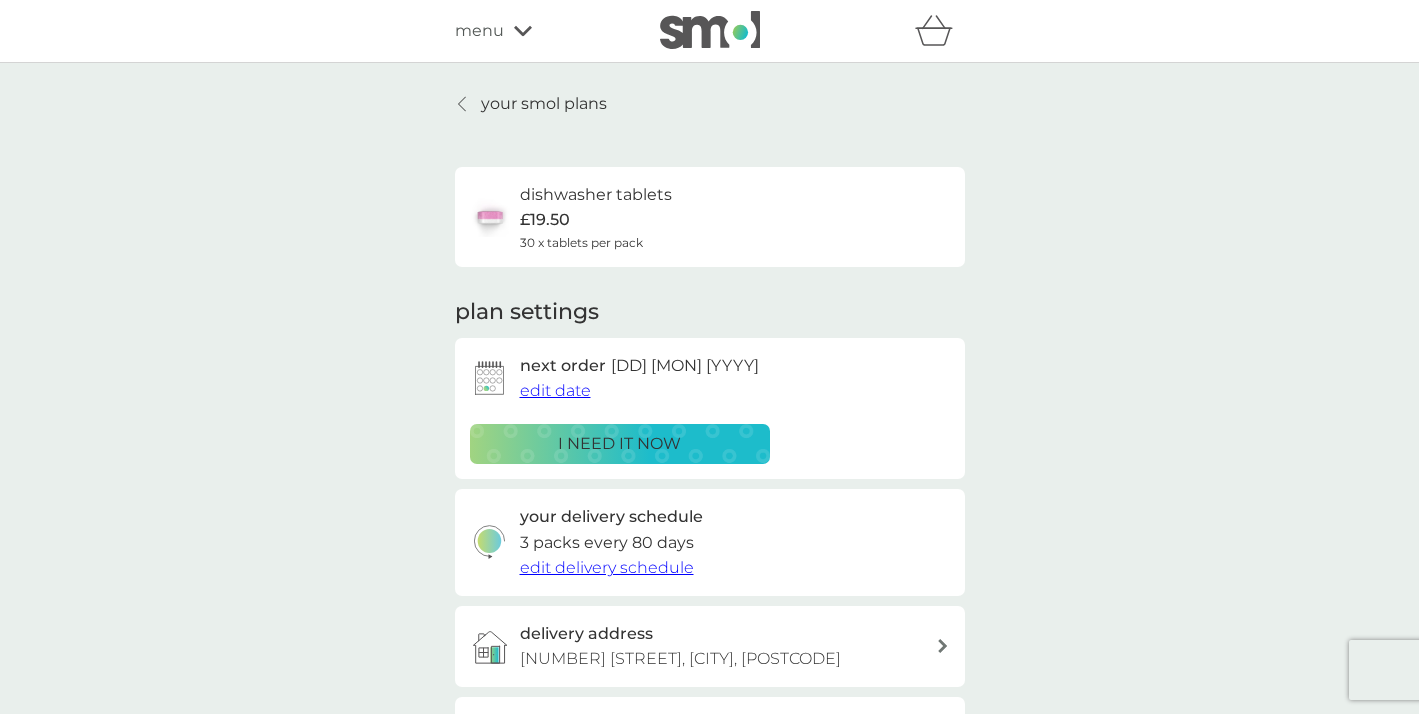click at bounding box center [463, 104] 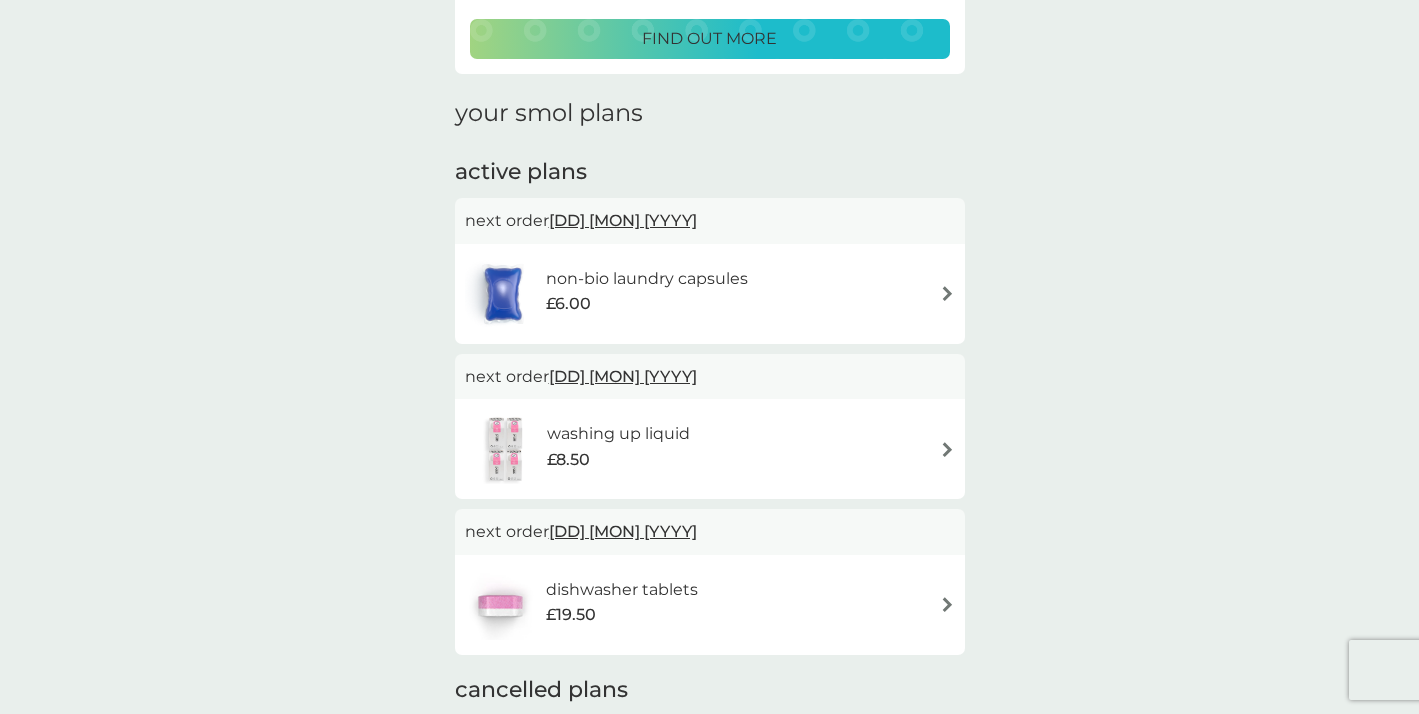 scroll, scrollTop: 224, scrollLeft: 0, axis: vertical 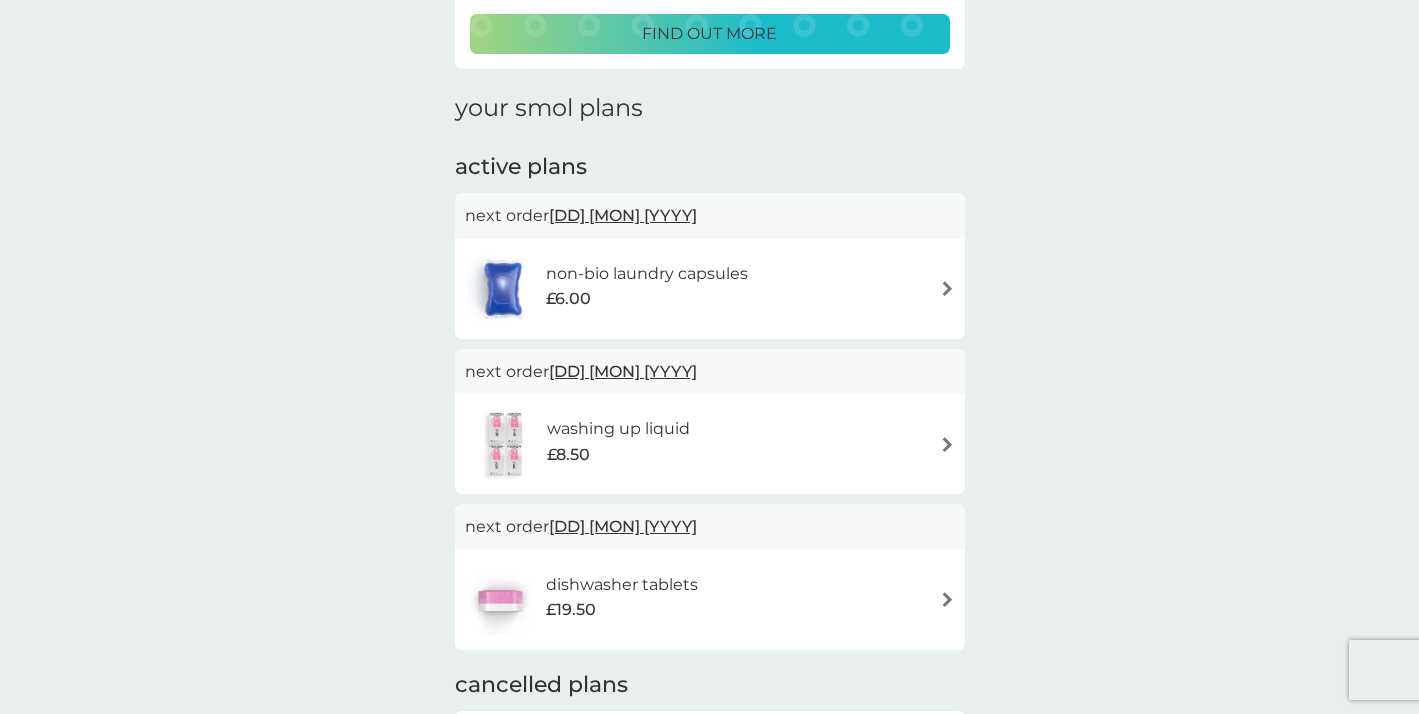 click on "non-bio laundry capsules" at bounding box center [647, 274] 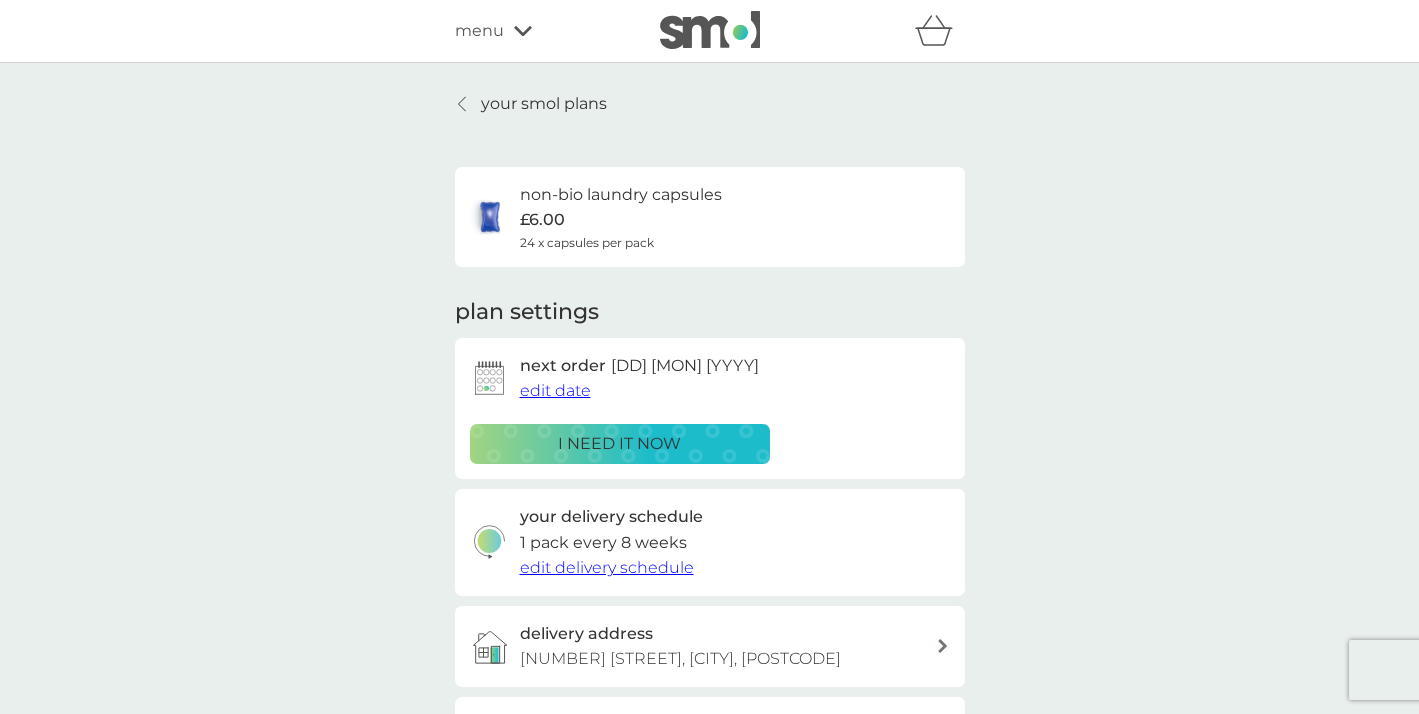 click on "edit date" at bounding box center (555, 390) 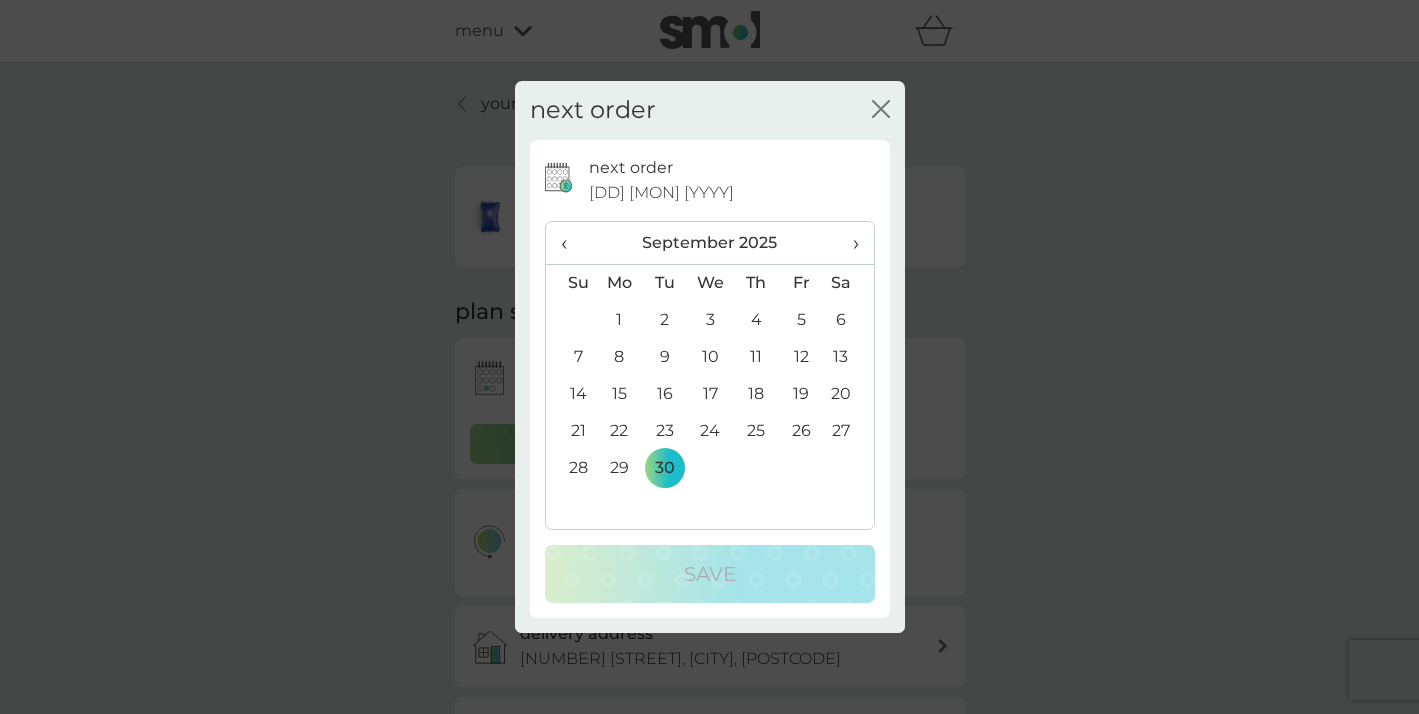 click on "›" at bounding box center (848, 243) 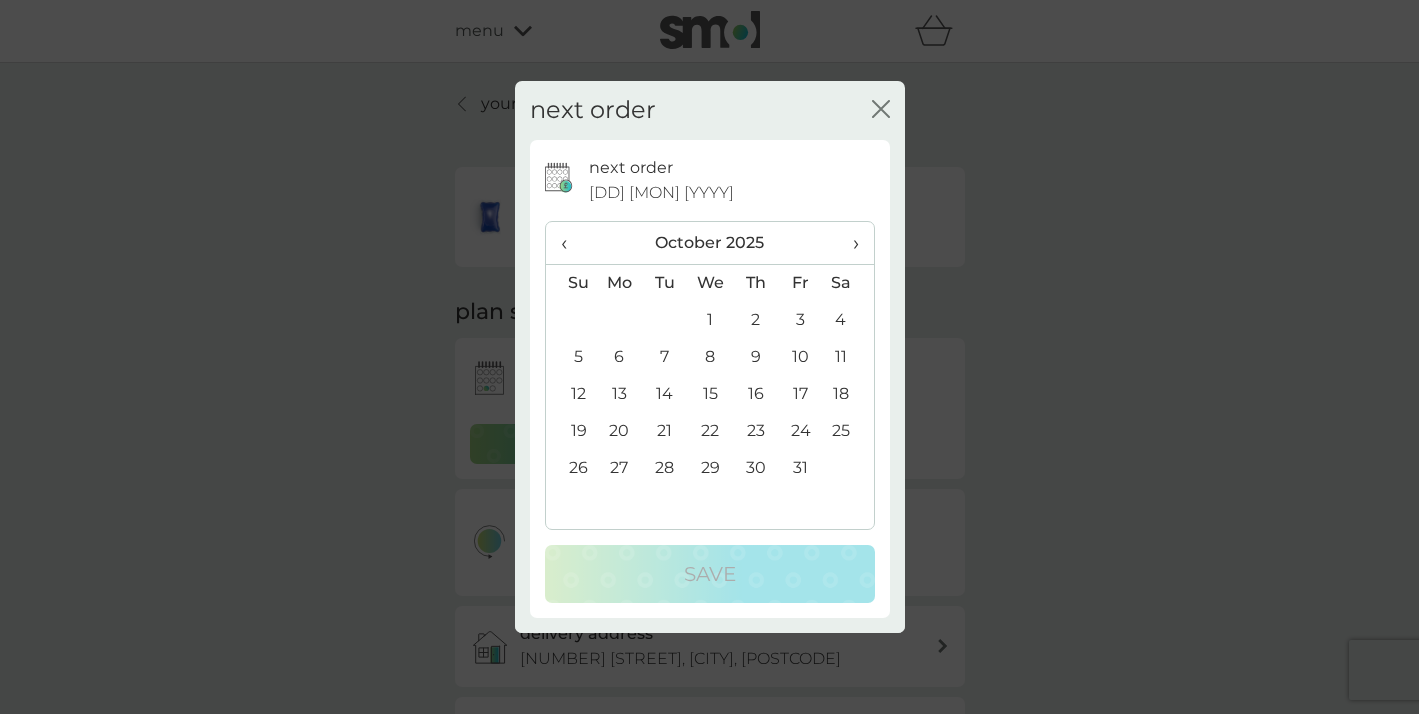 click on "30" at bounding box center [755, 468] 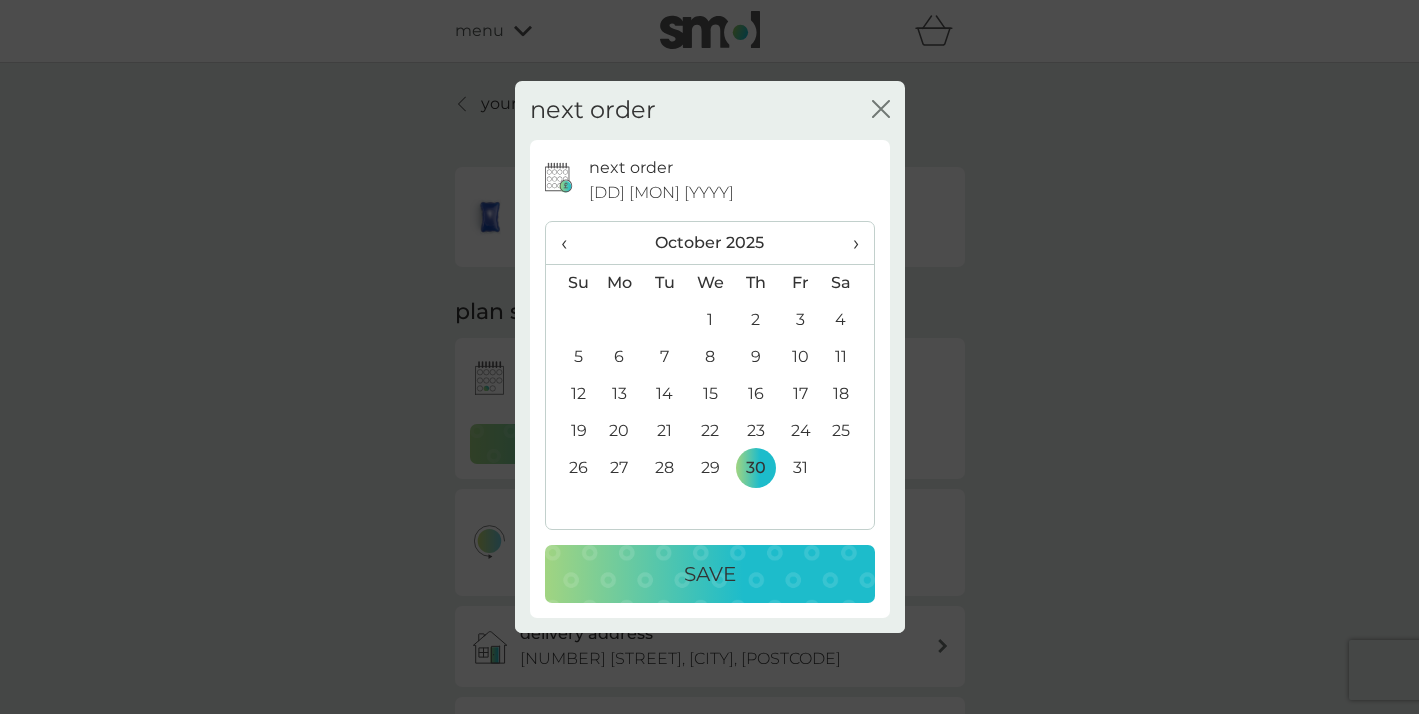 click on "Save" at bounding box center [710, 574] 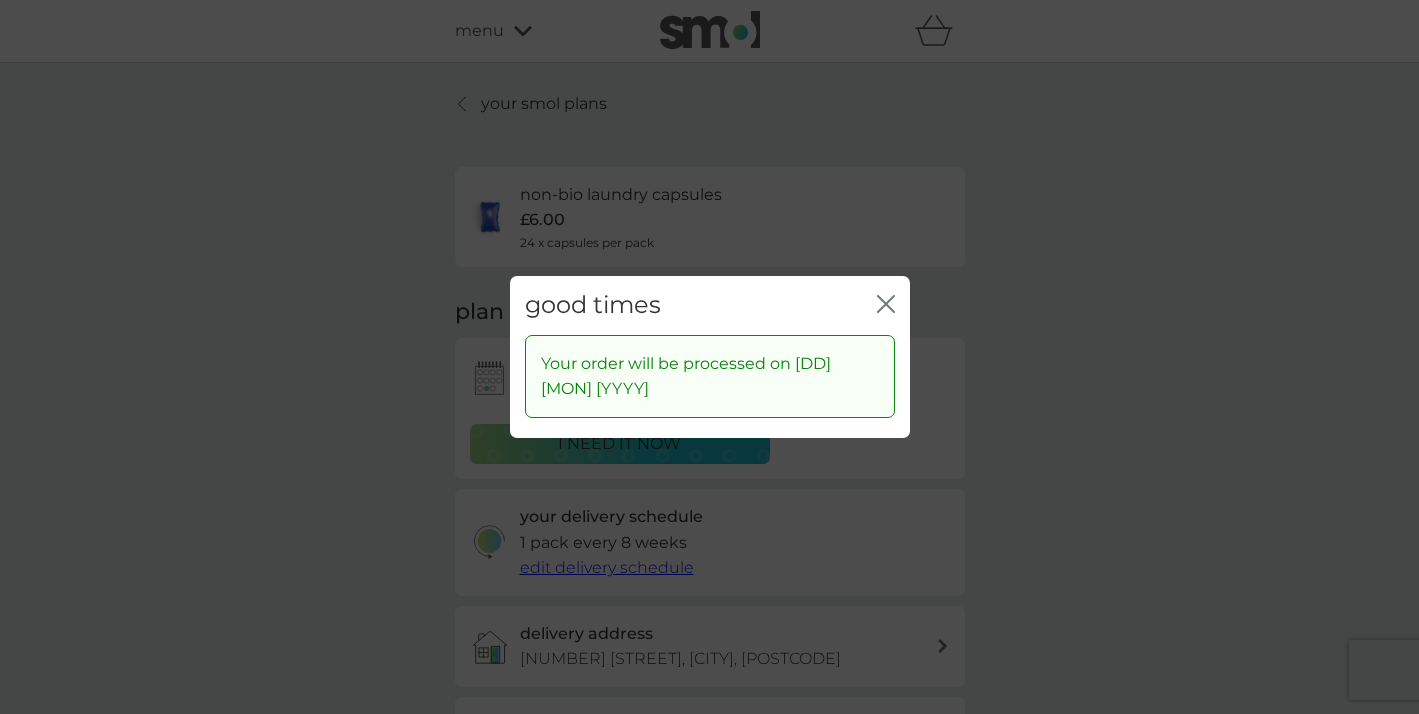 click 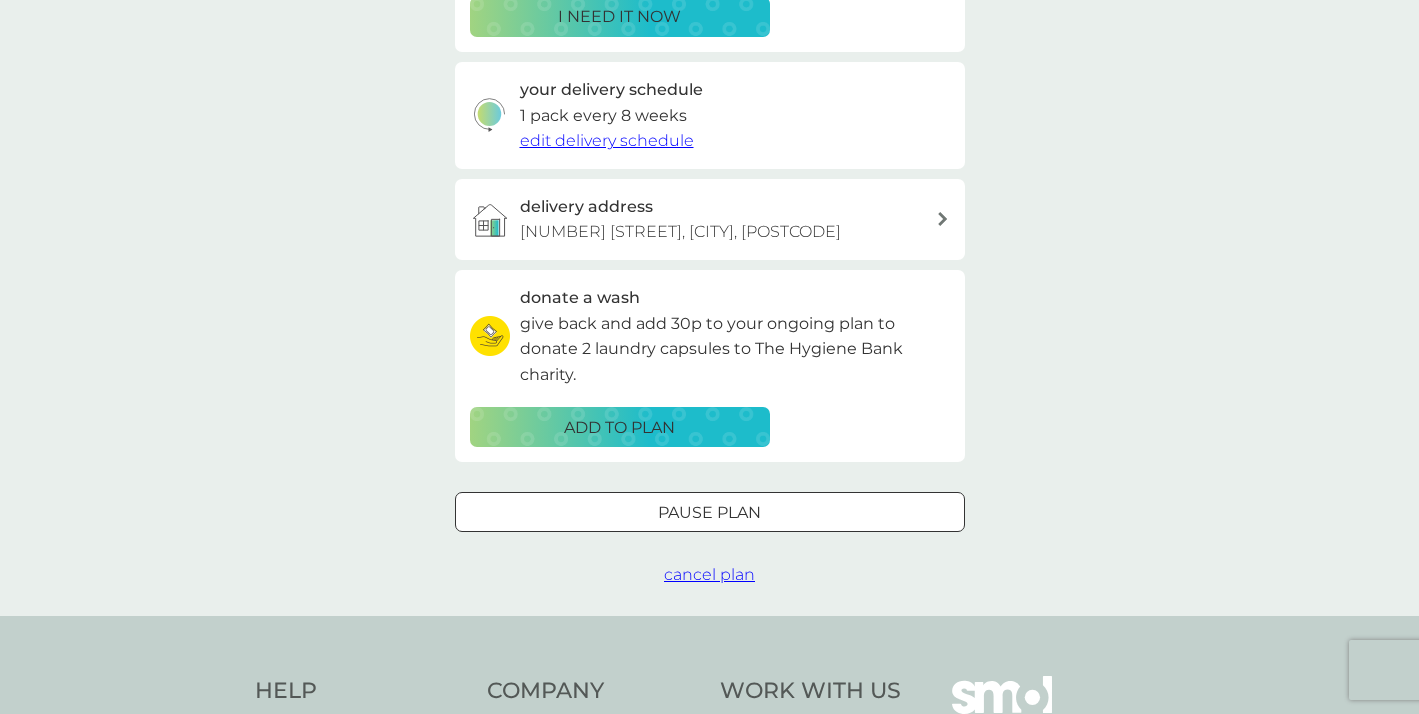 scroll, scrollTop: 0, scrollLeft: 0, axis: both 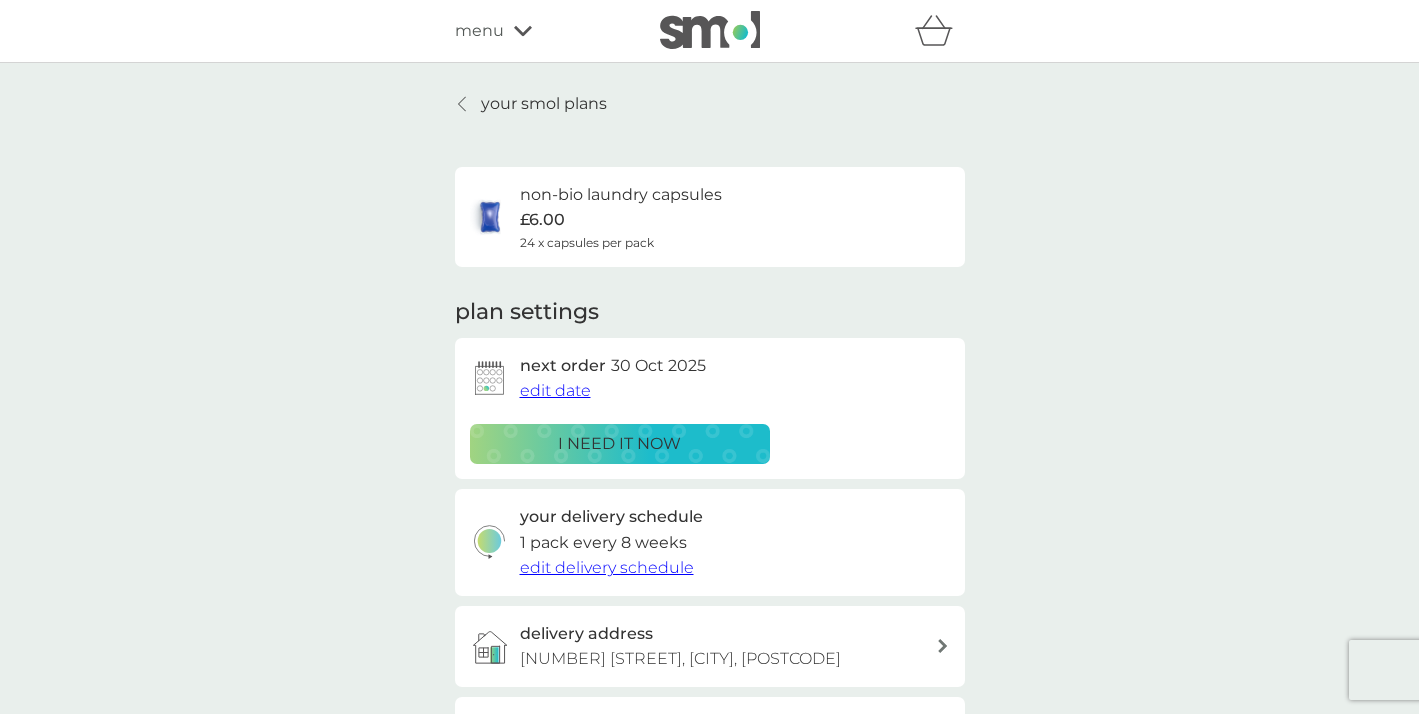 click 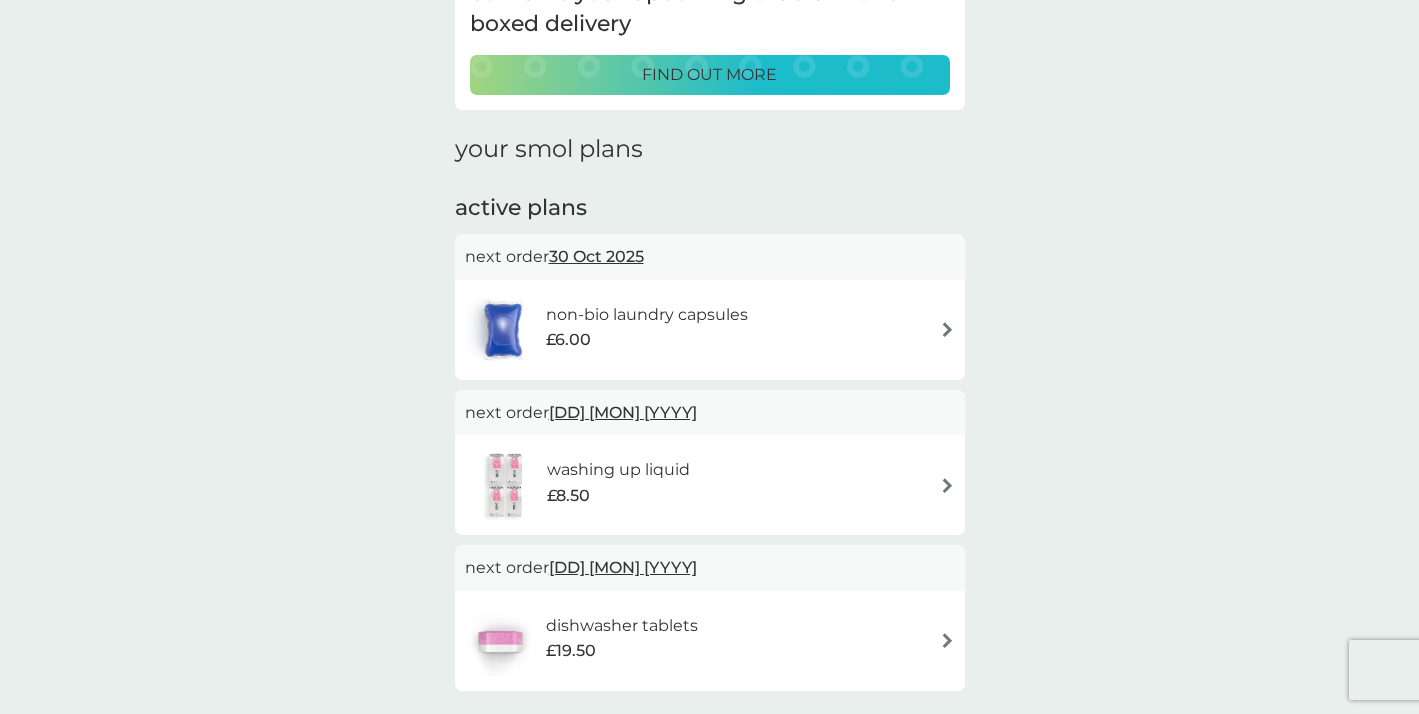 scroll, scrollTop: 0, scrollLeft: 0, axis: both 